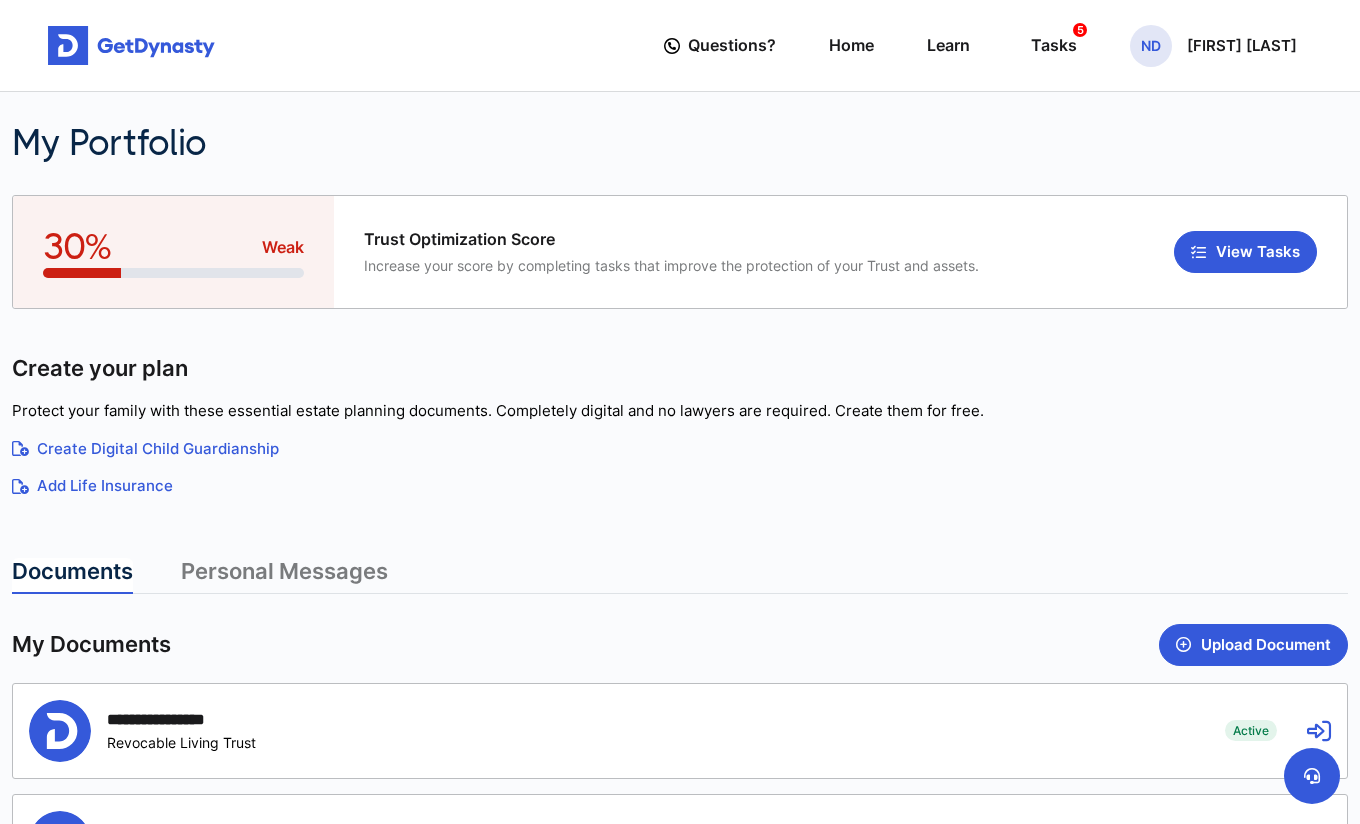 scroll, scrollTop: 0, scrollLeft: 0, axis: both 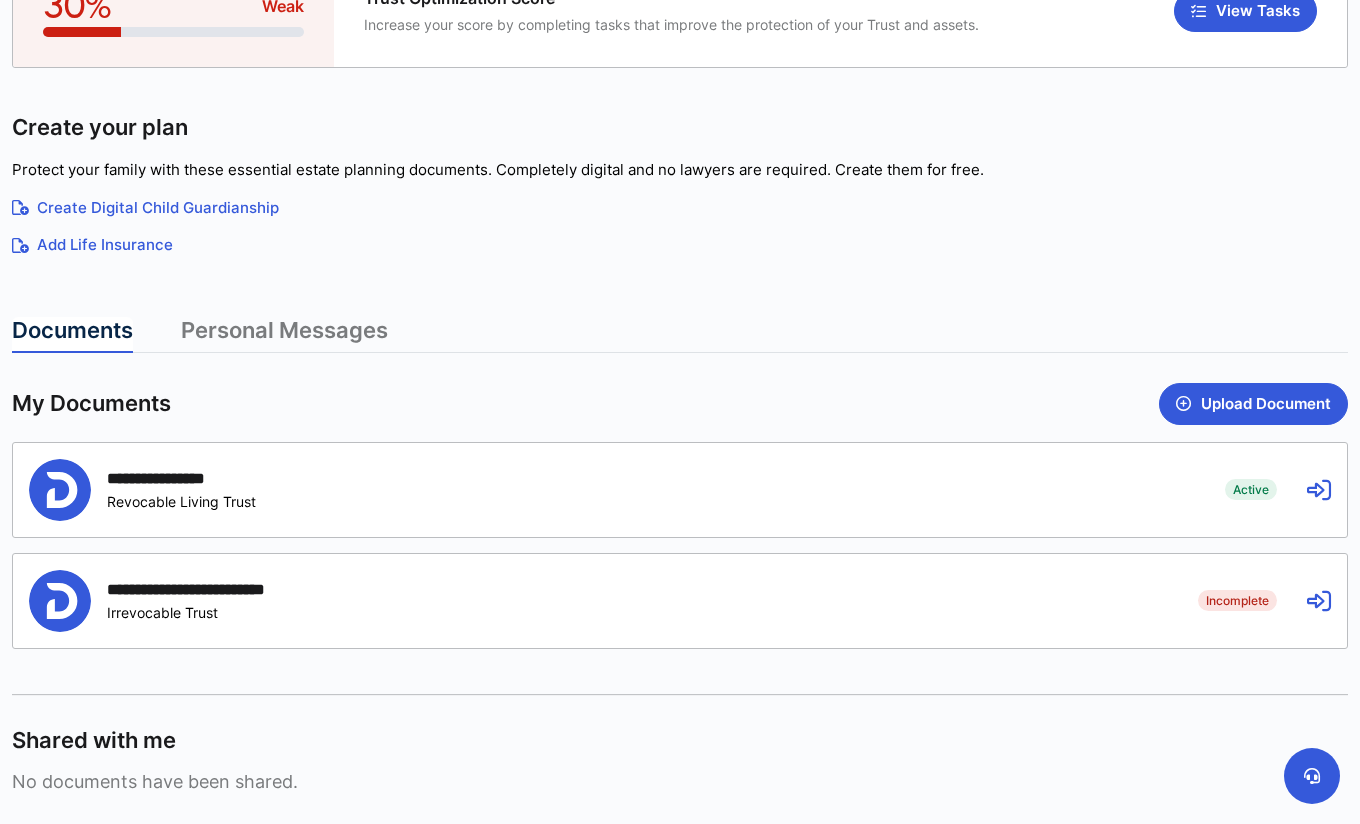 click on "**********" at bounding box center (612, 490) 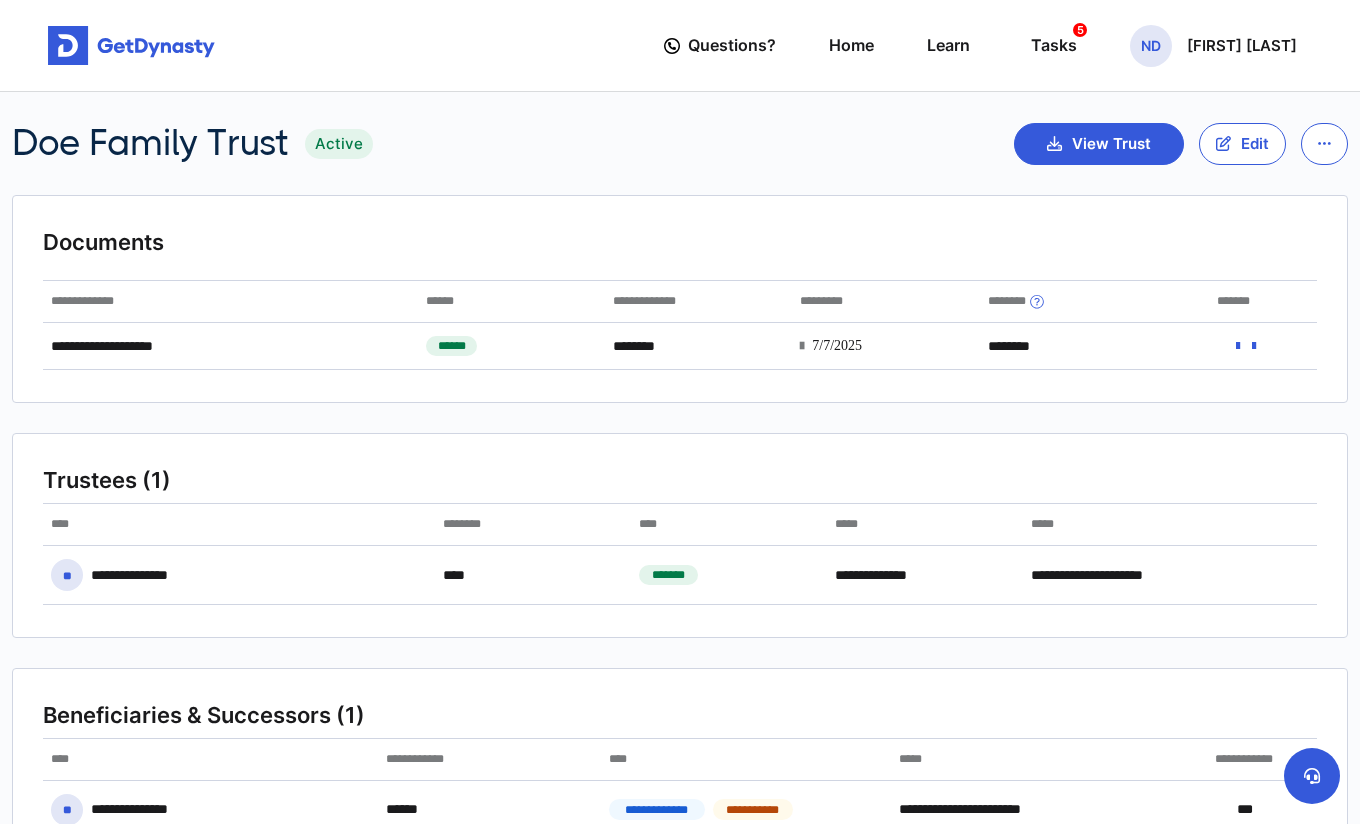 scroll, scrollTop: 214, scrollLeft: 0, axis: vertical 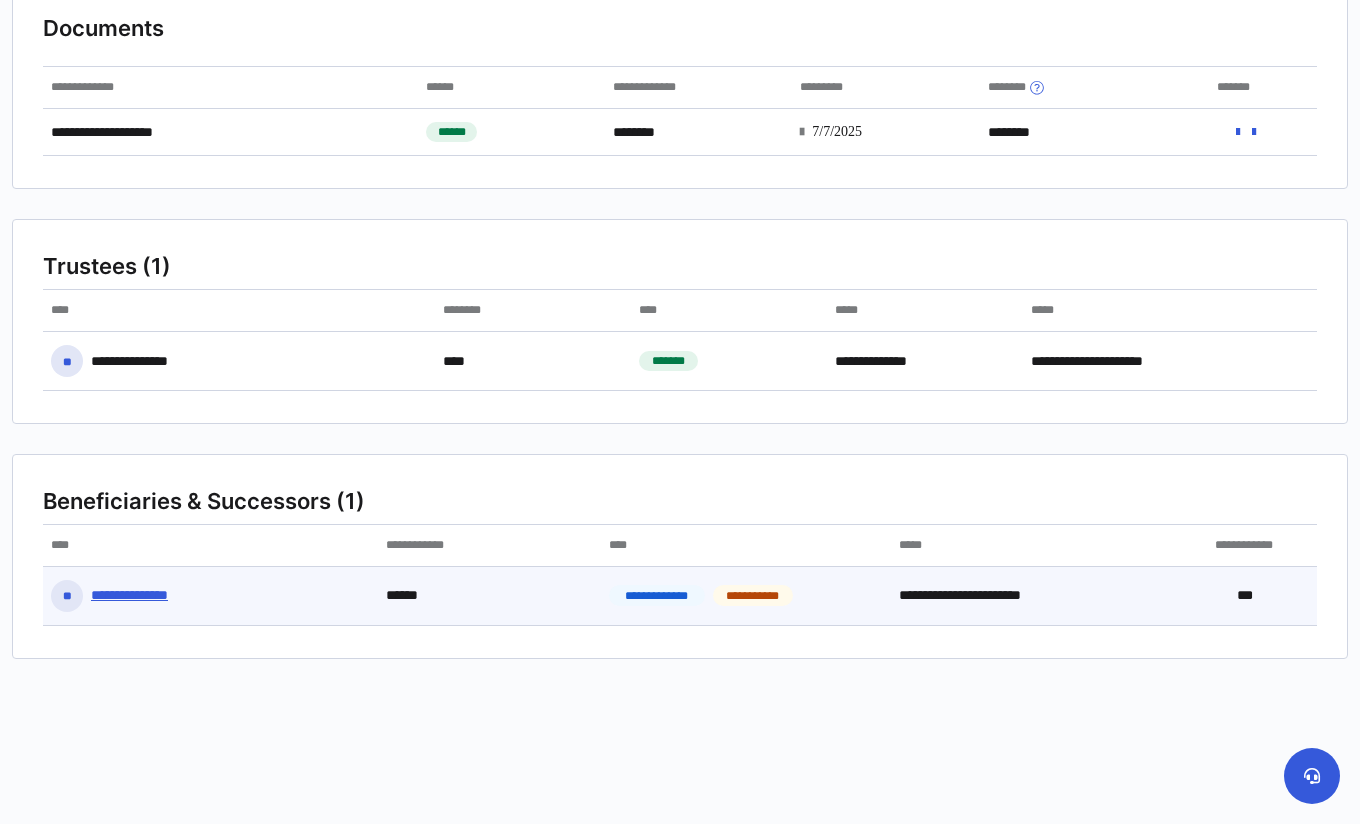click on "***" at bounding box center [1261, 595] 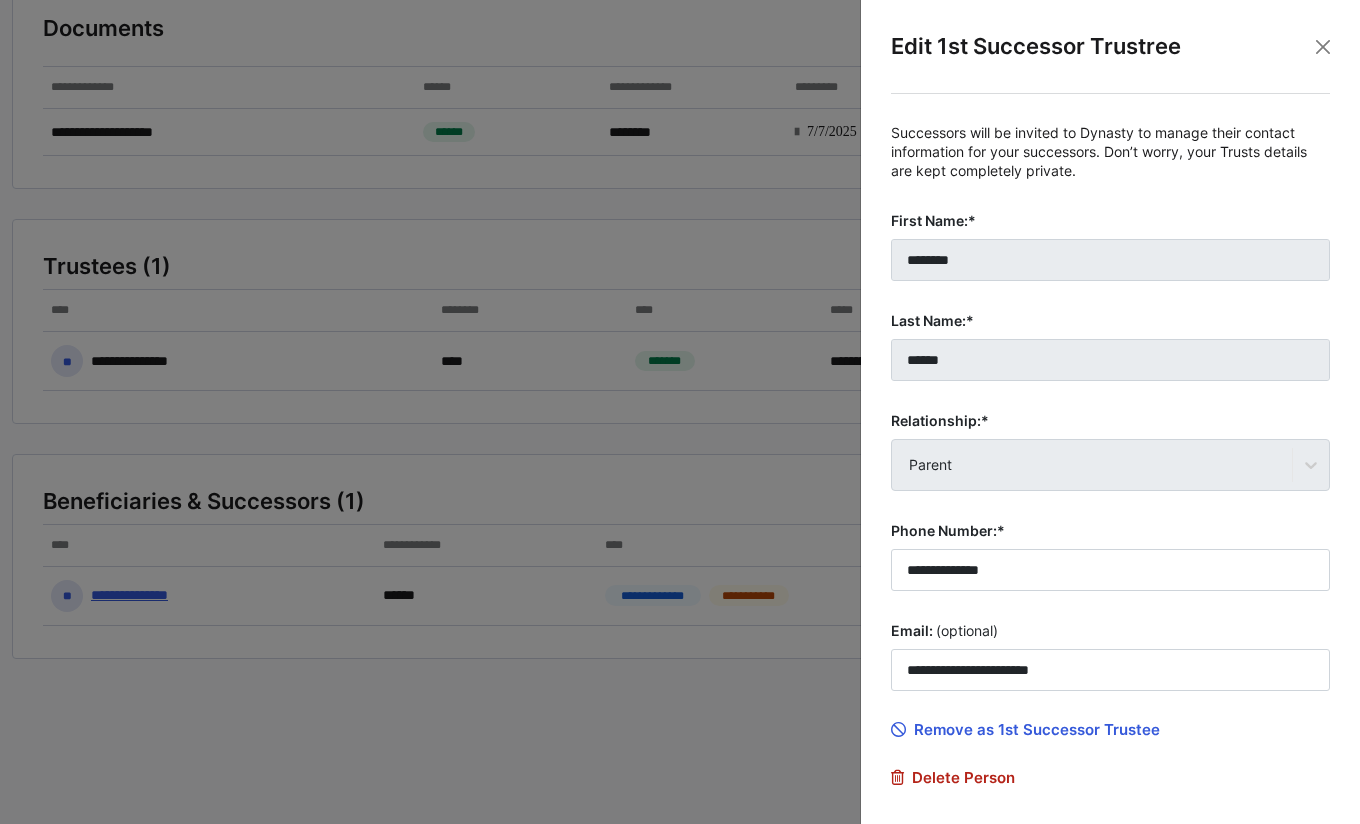 scroll, scrollTop: 100, scrollLeft: 0, axis: vertical 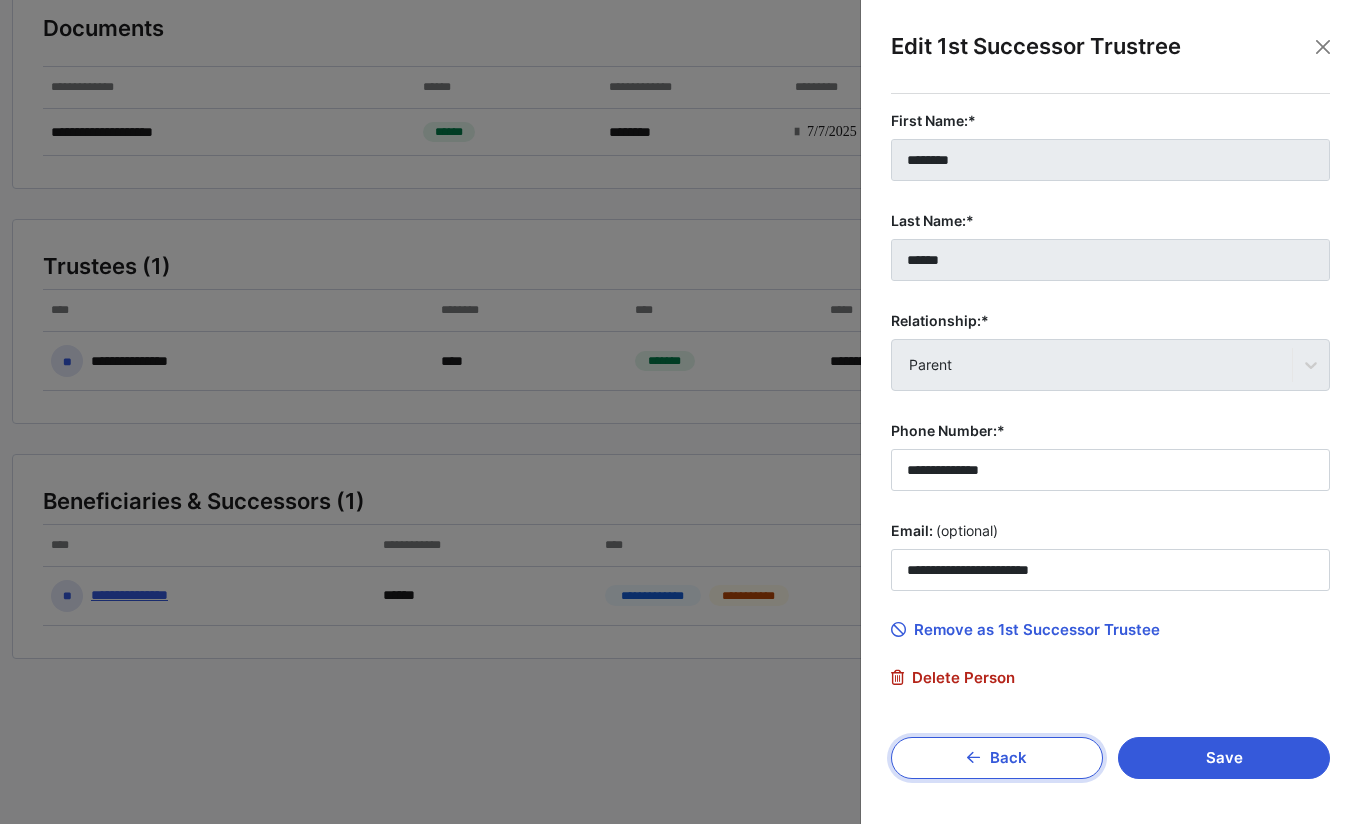 click on "Back" at bounding box center [997, 758] 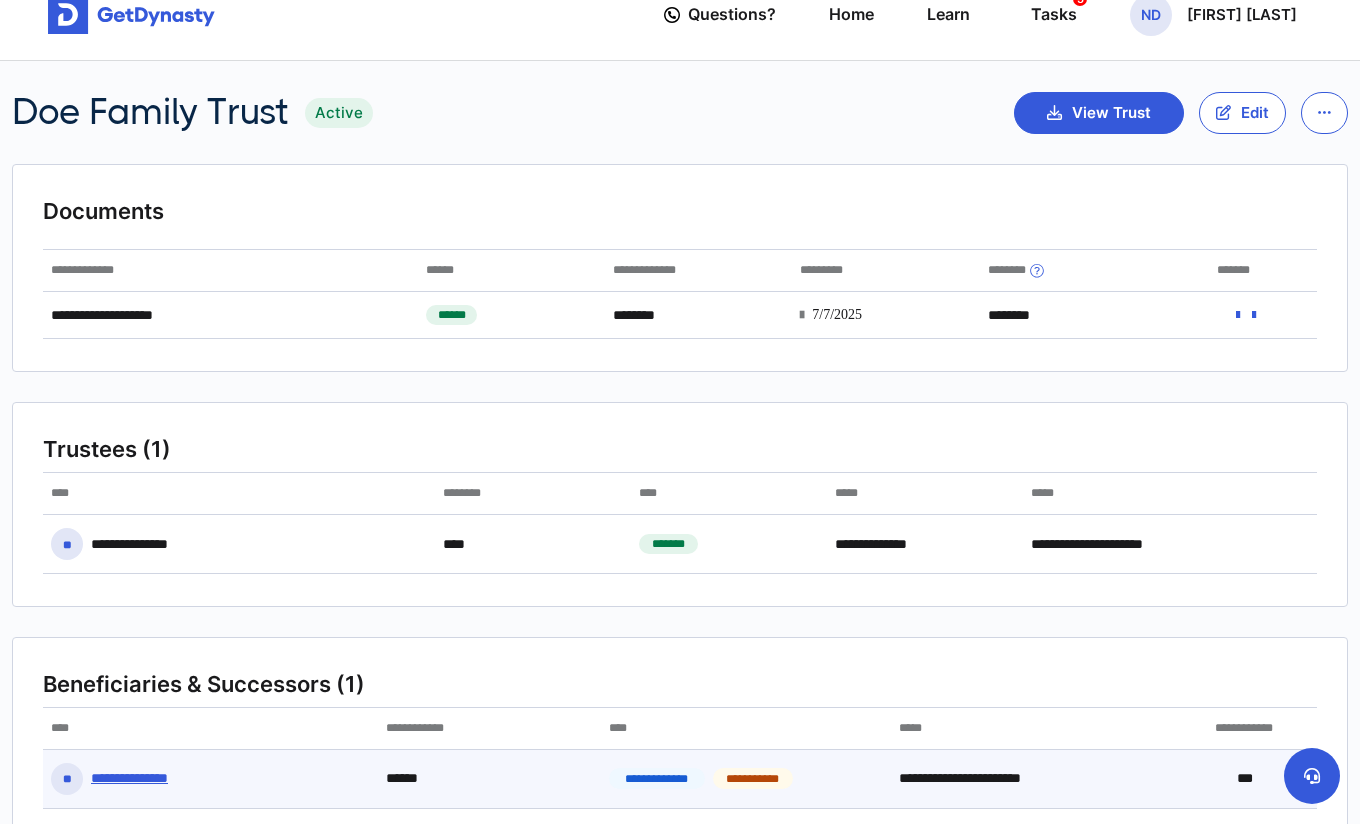 scroll, scrollTop: 0, scrollLeft: 0, axis: both 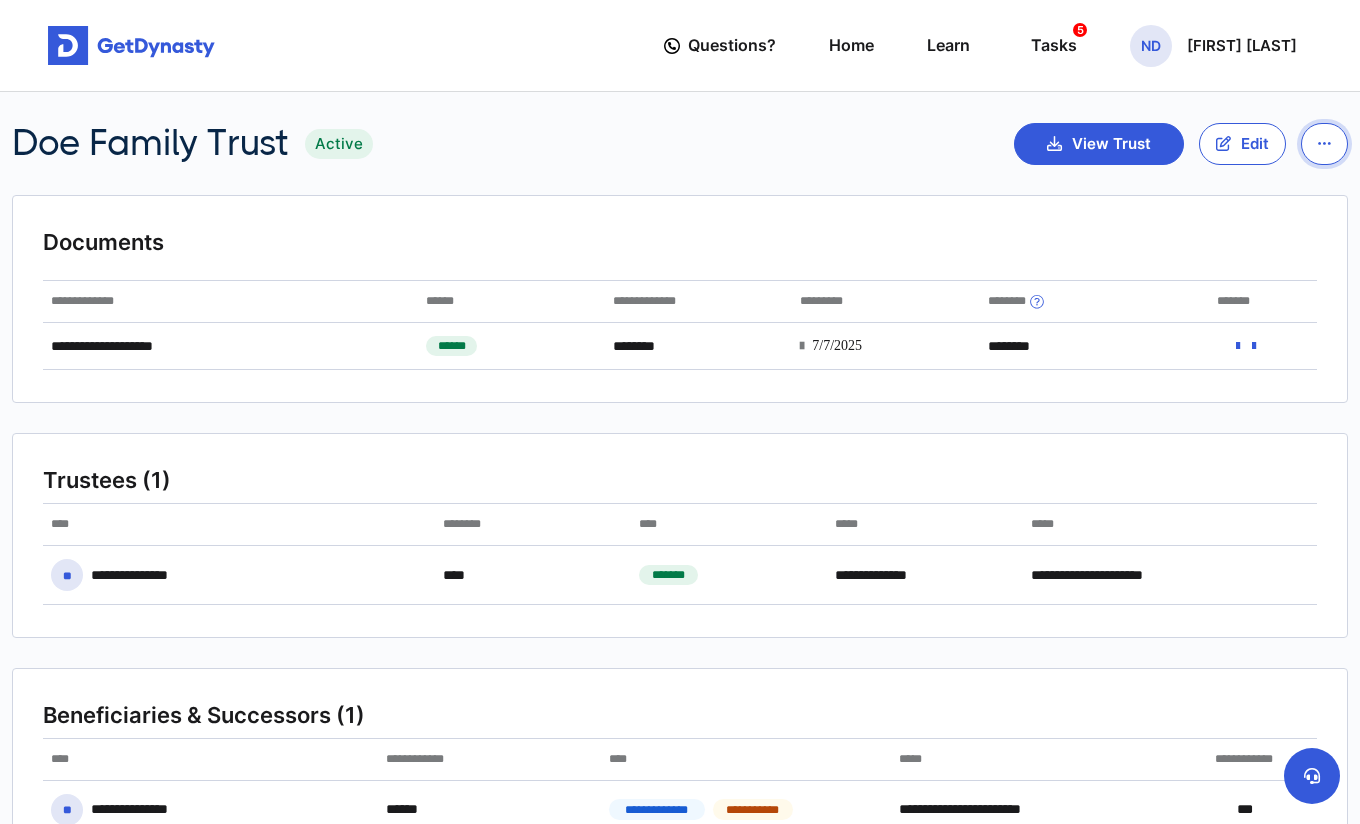 click at bounding box center [1324, 144] 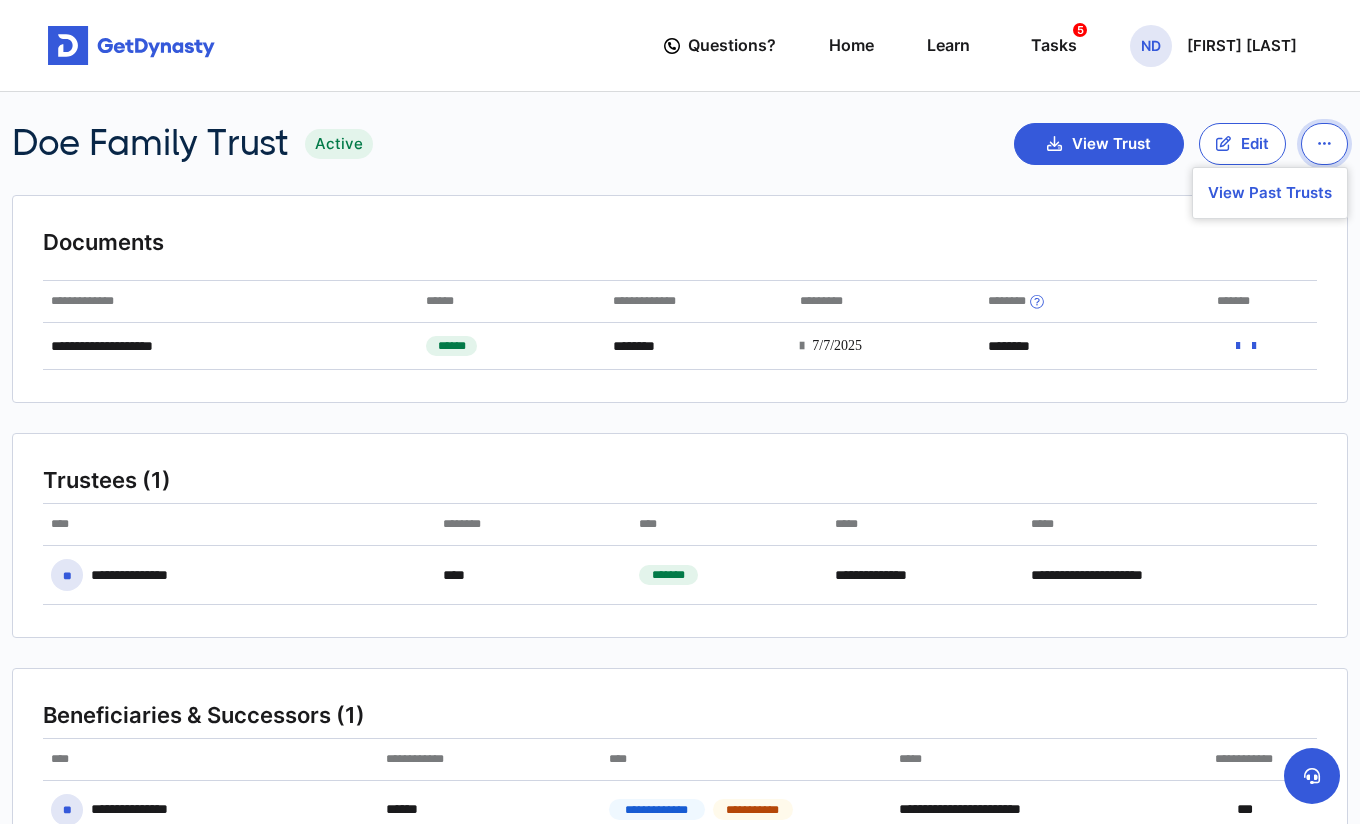 click at bounding box center [1324, 144] 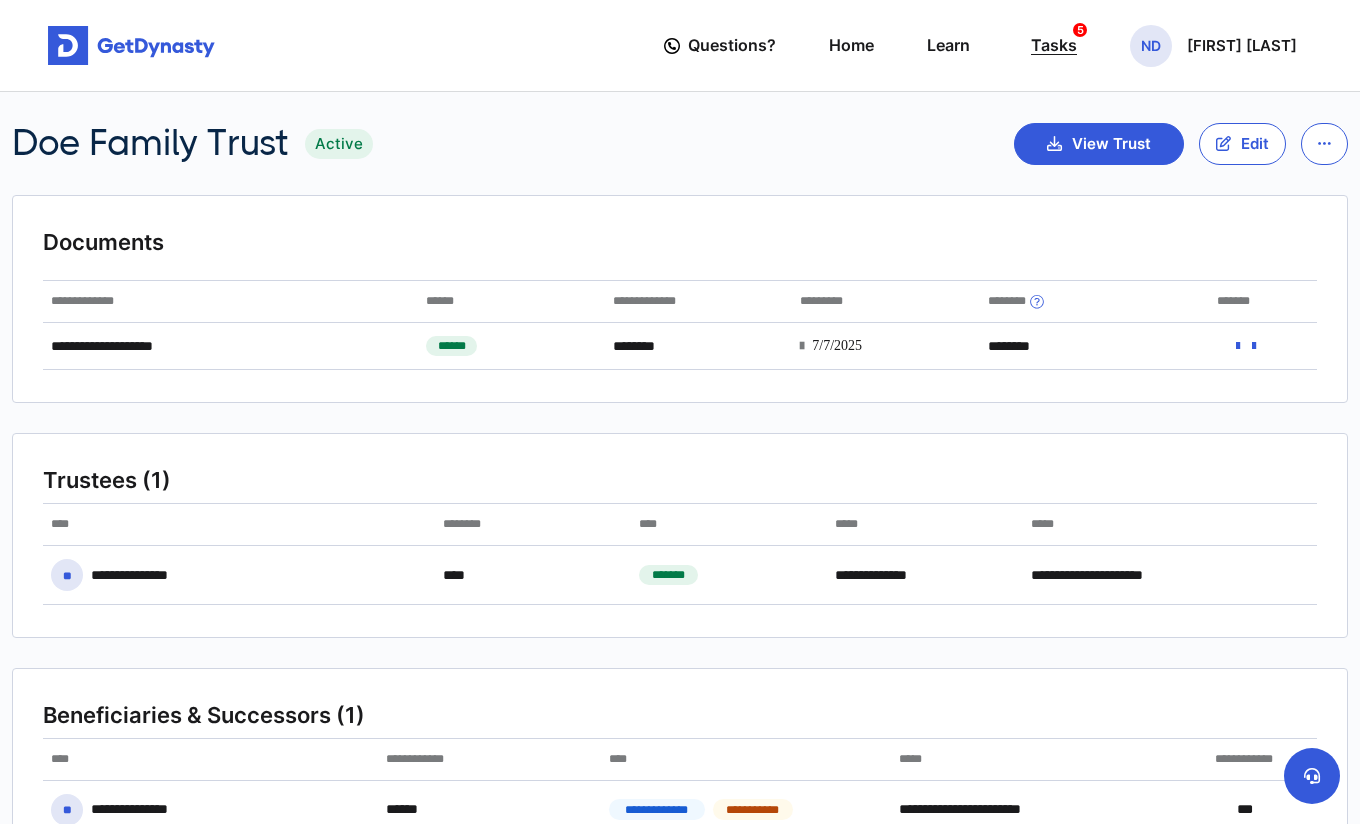 click on "Tasks 5" at bounding box center [1054, 45] 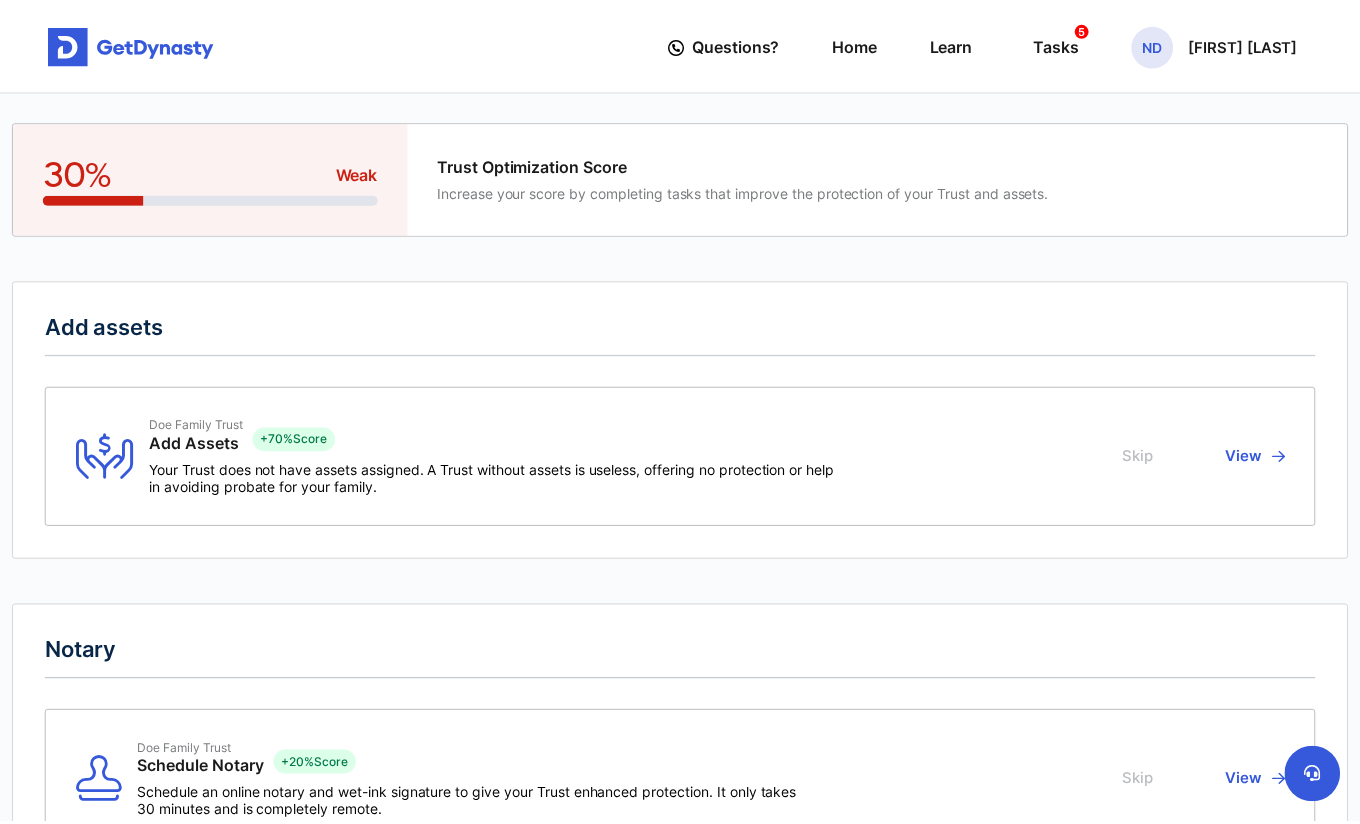 scroll, scrollTop: 0, scrollLeft: 0, axis: both 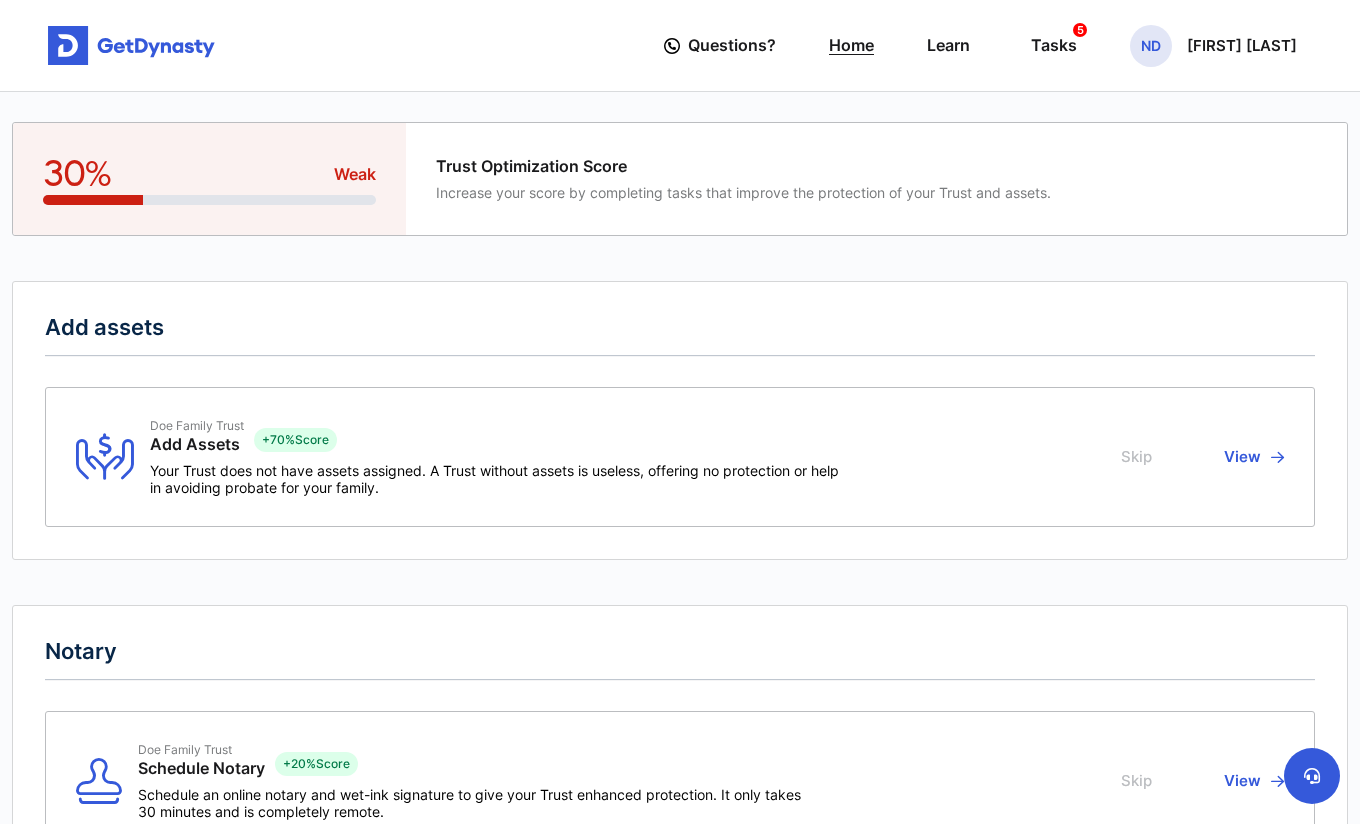 click on "Home" at bounding box center (851, 45) 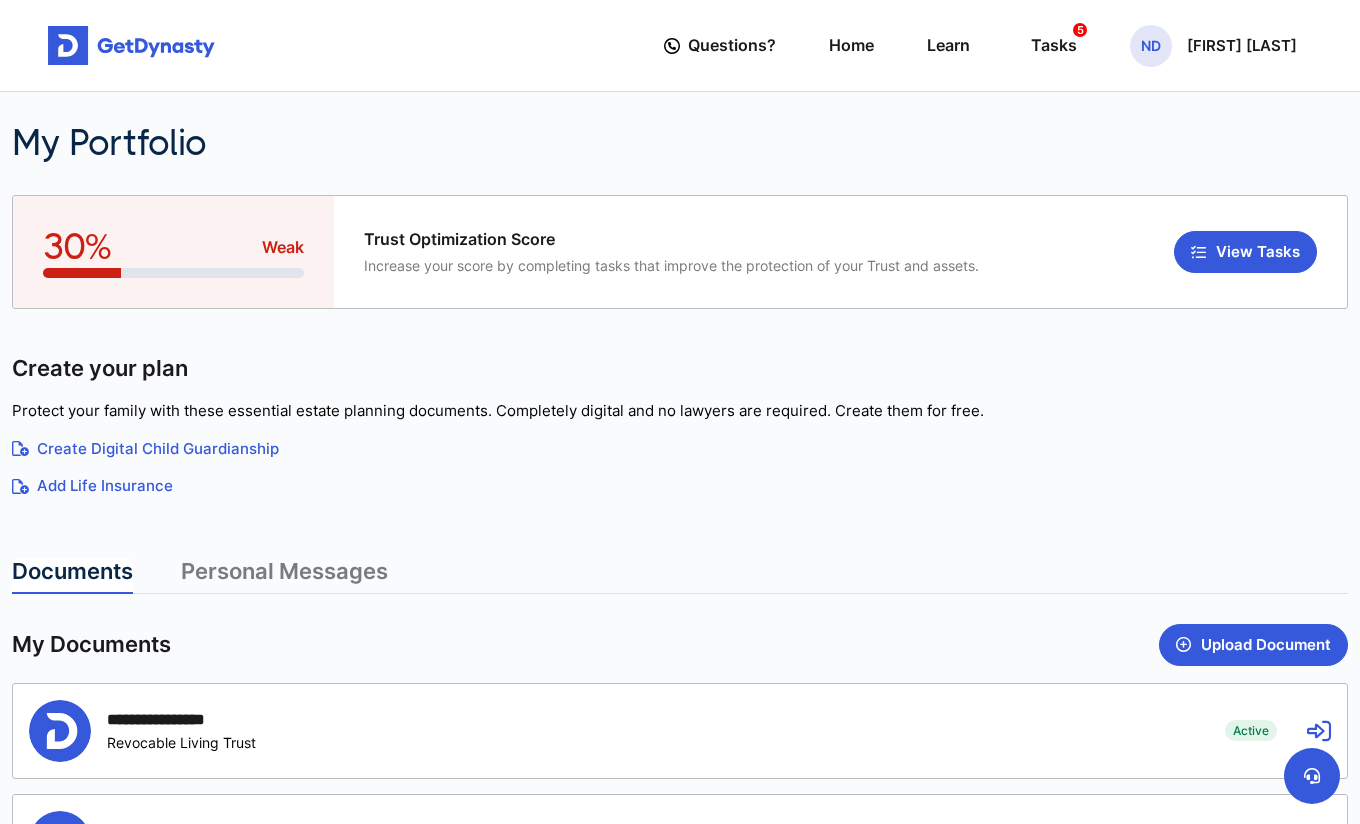 scroll, scrollTop: 0, scrollLeft: 0, axis: both 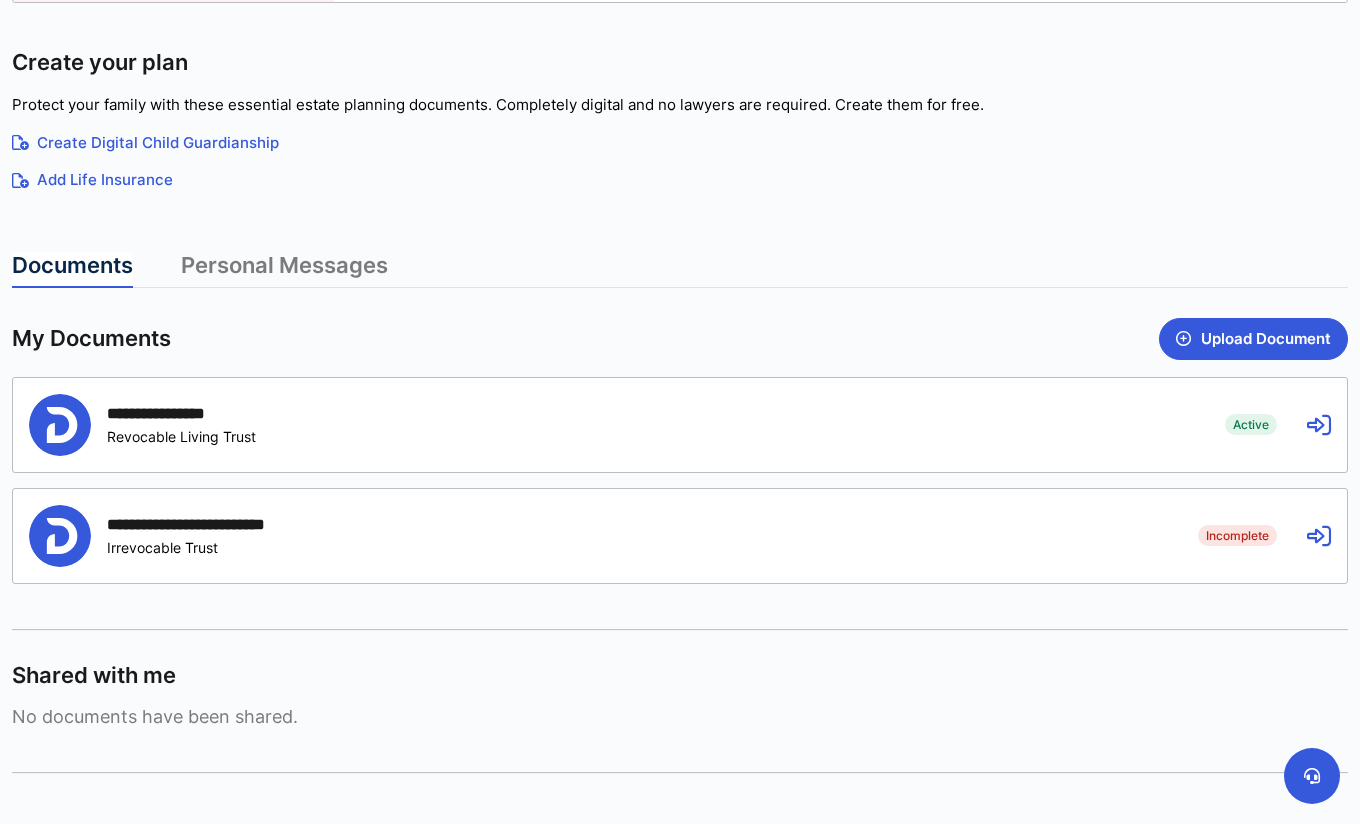 click on "**********" at bounding box center (612, 425) 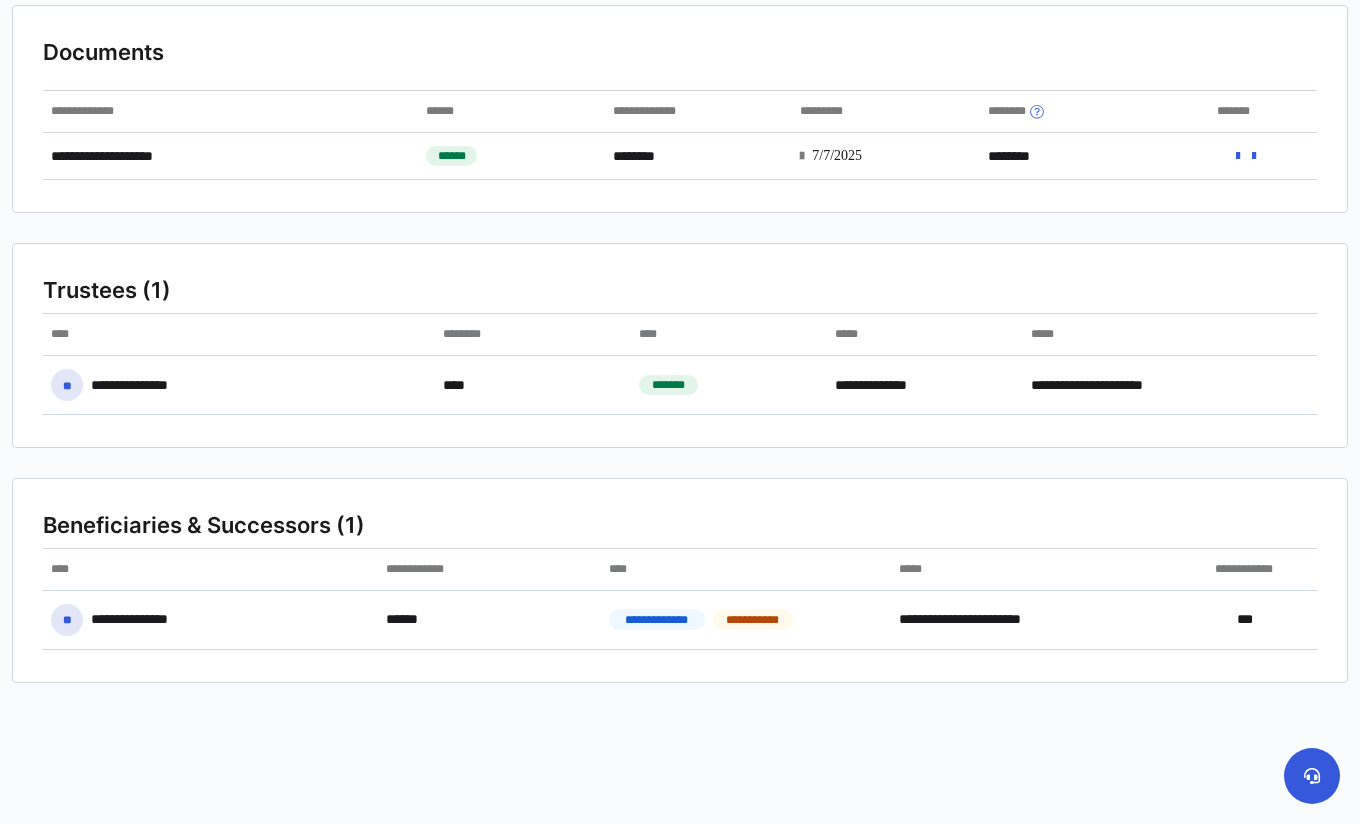 scroll, scrollTop: 193, scrollLeft: 0, axis: vertical 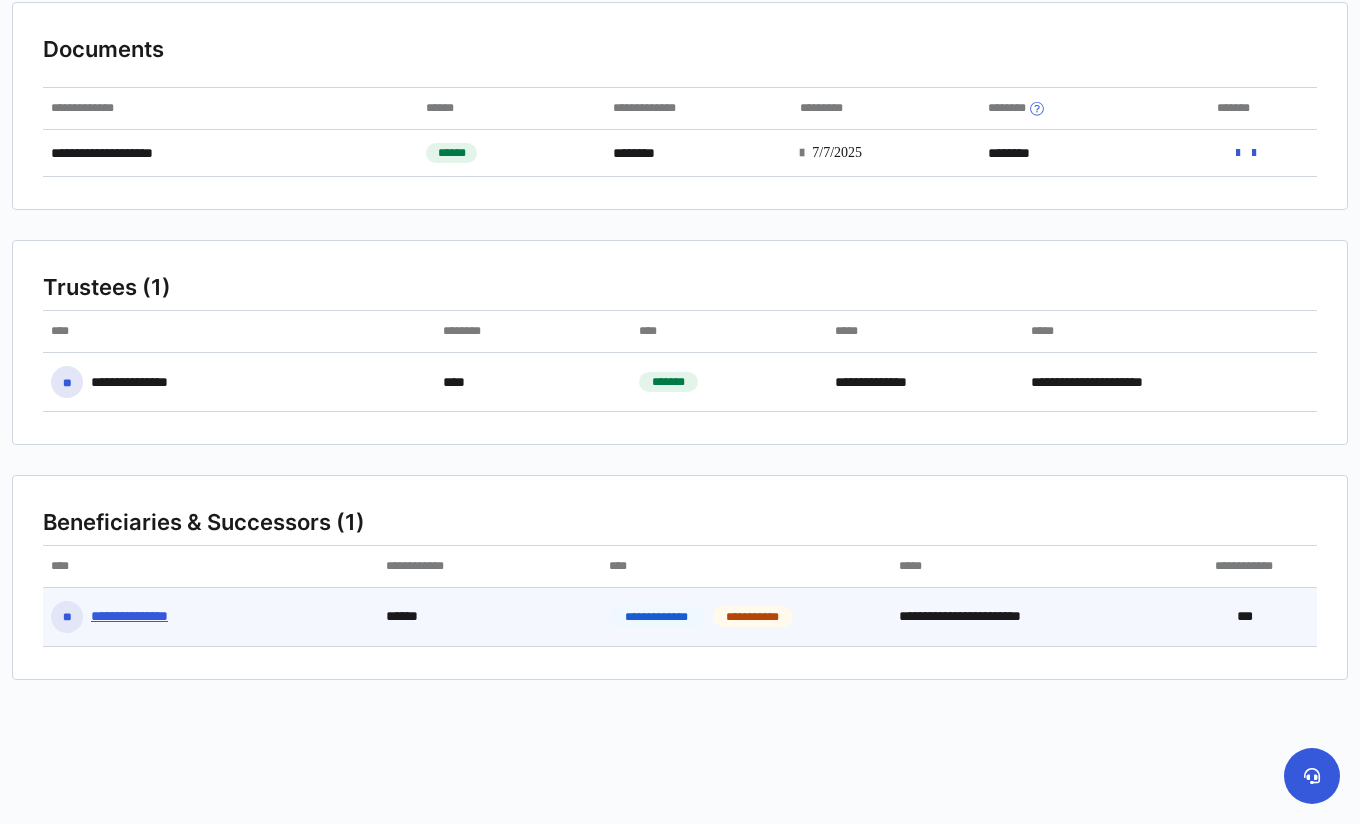 click on "***" at bounding box center [1257, 616] 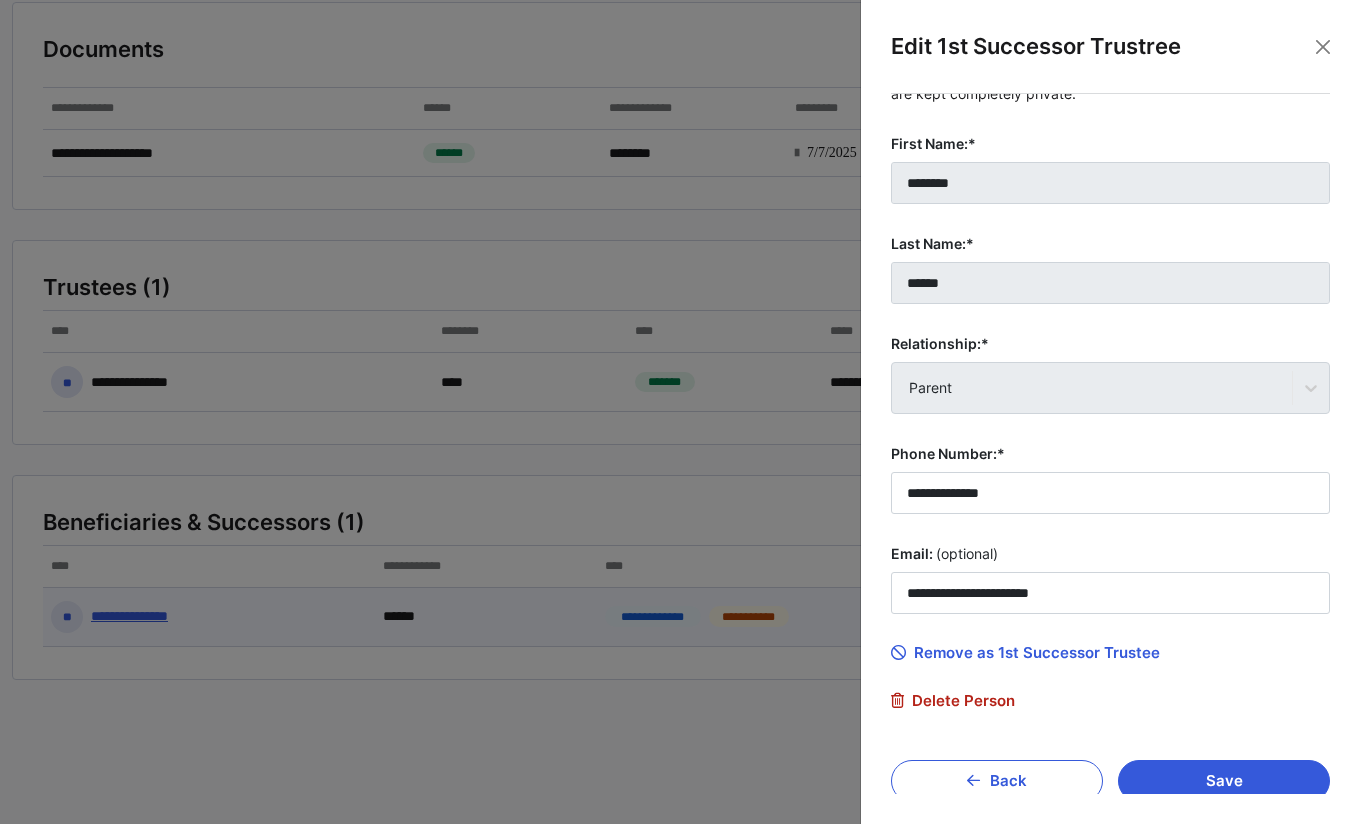 scroll, scrollTop: 100, scrollLeft: 0, axis: vertical 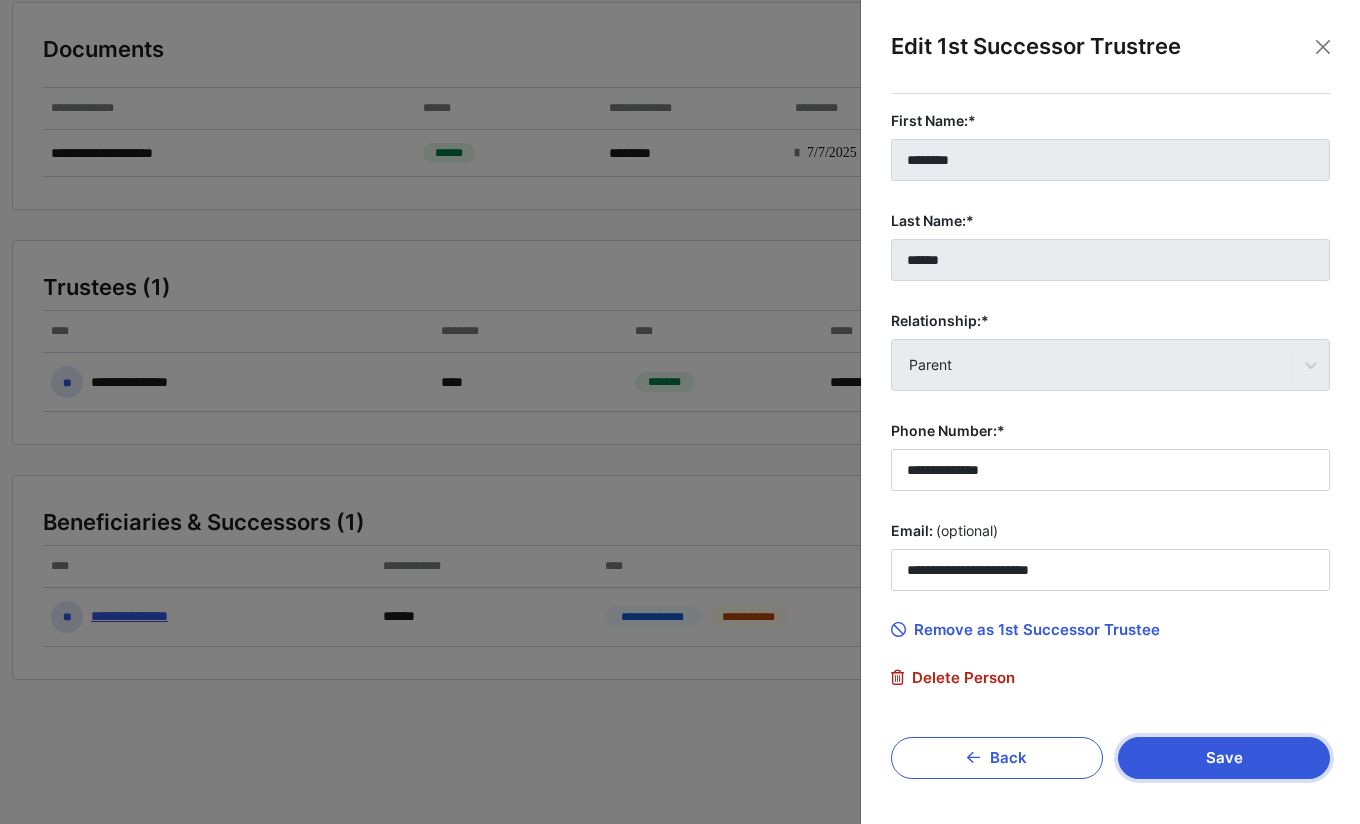 click on "Save" at bounding box center [1224, 758] 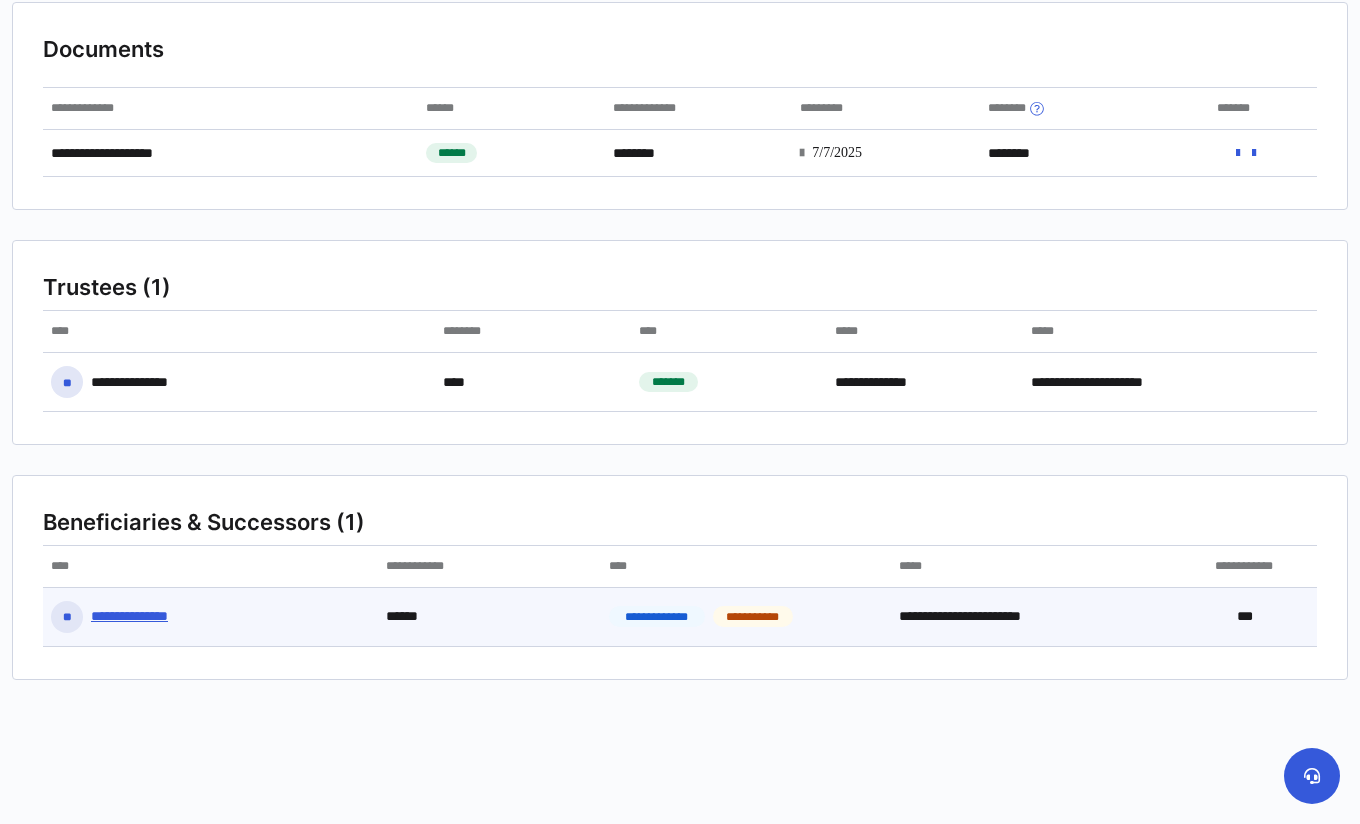 scroll, scrollTop: 0, scrollLeft: 0, axis: both 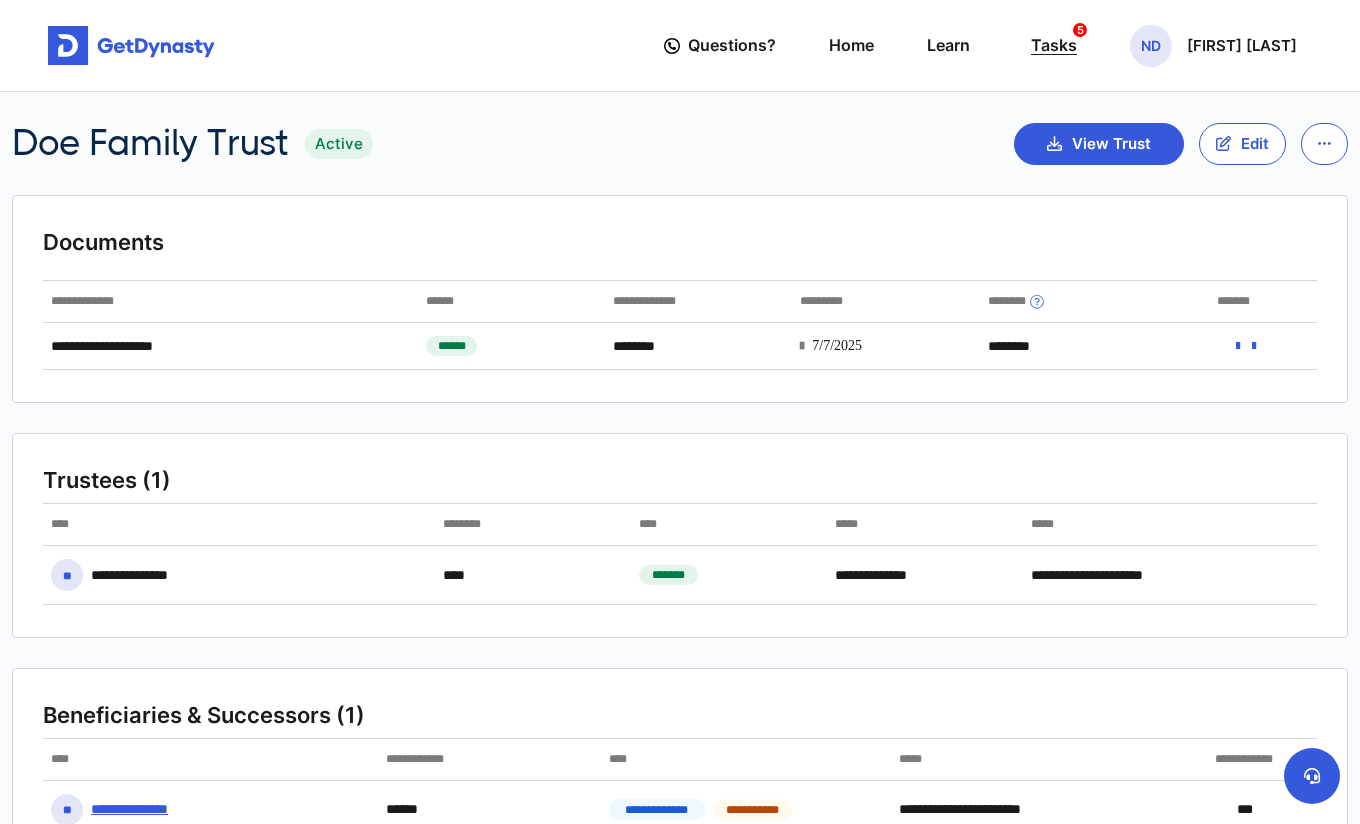 click on "Tasks 5" at bounding box center (1054, 45) 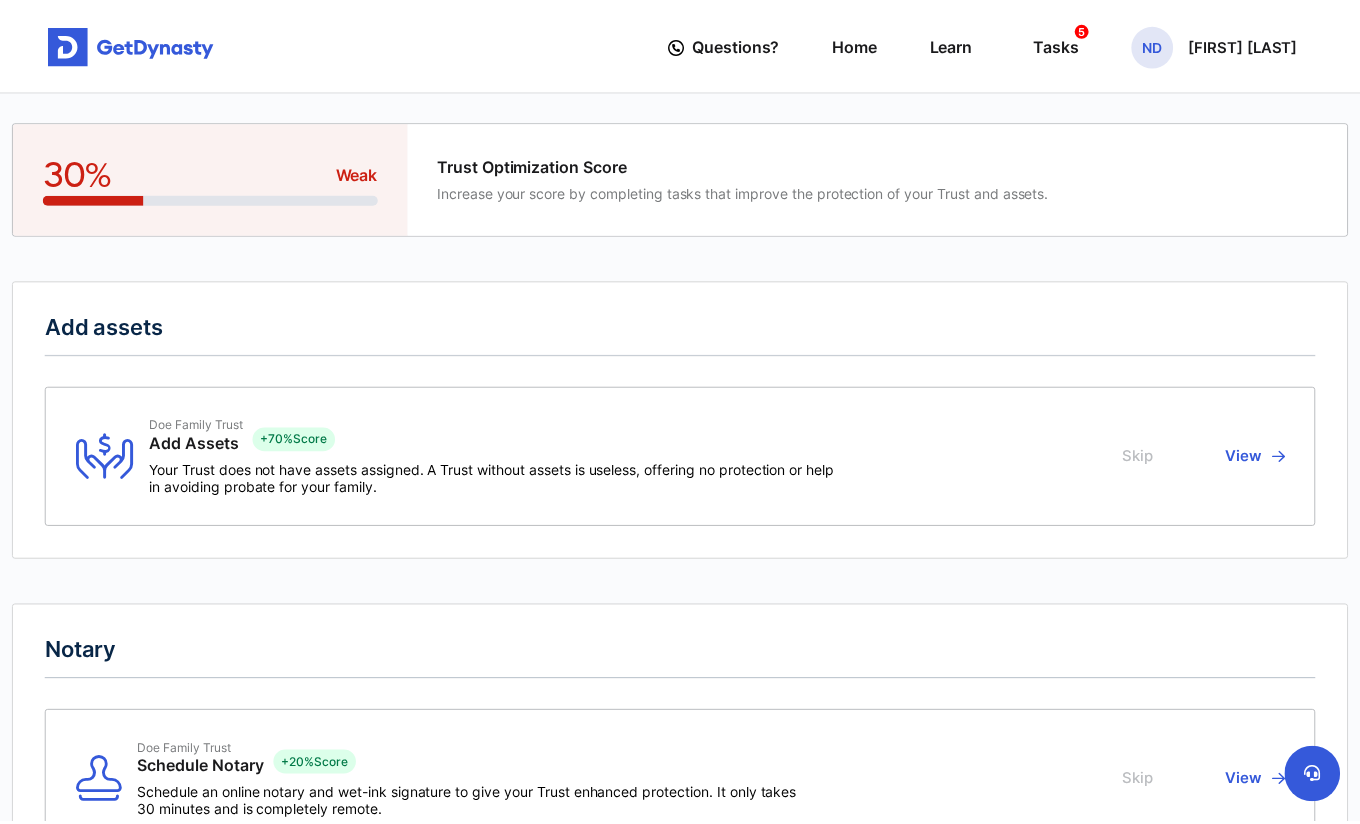 scroll, scrollTop: 0, scrollLeft: 0, axis: both 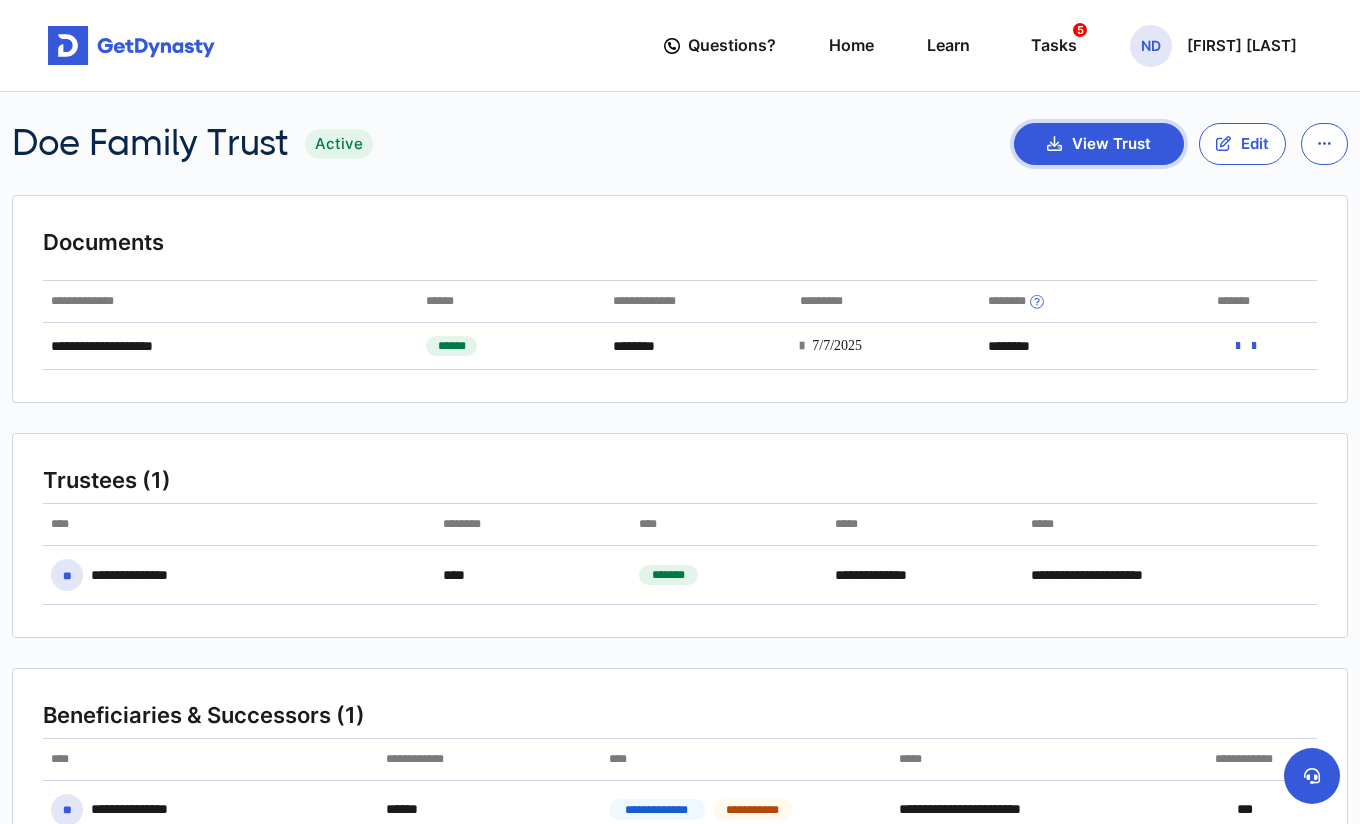 click on "View Trust" at bounding box center (1099, 144) 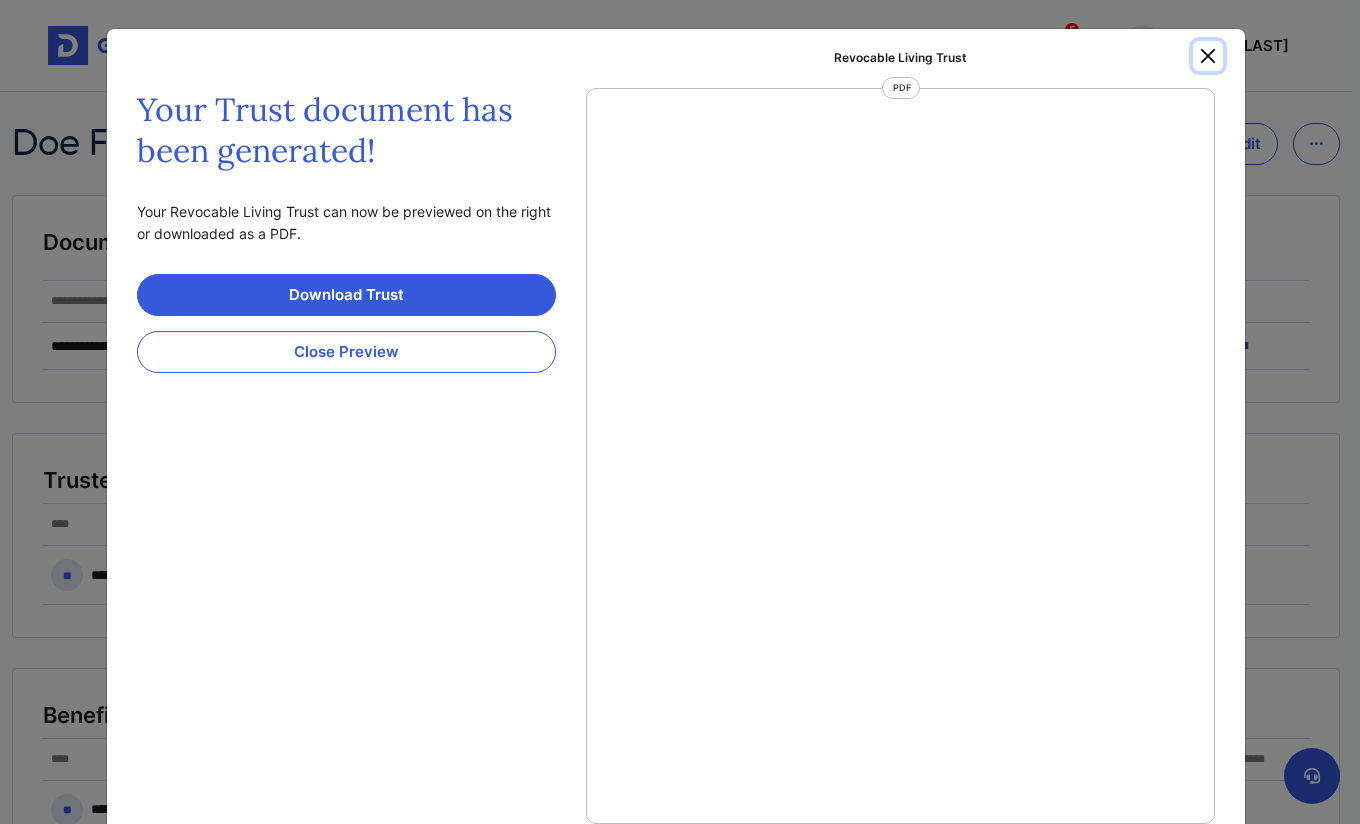 click at bounding box center (1208, 56) 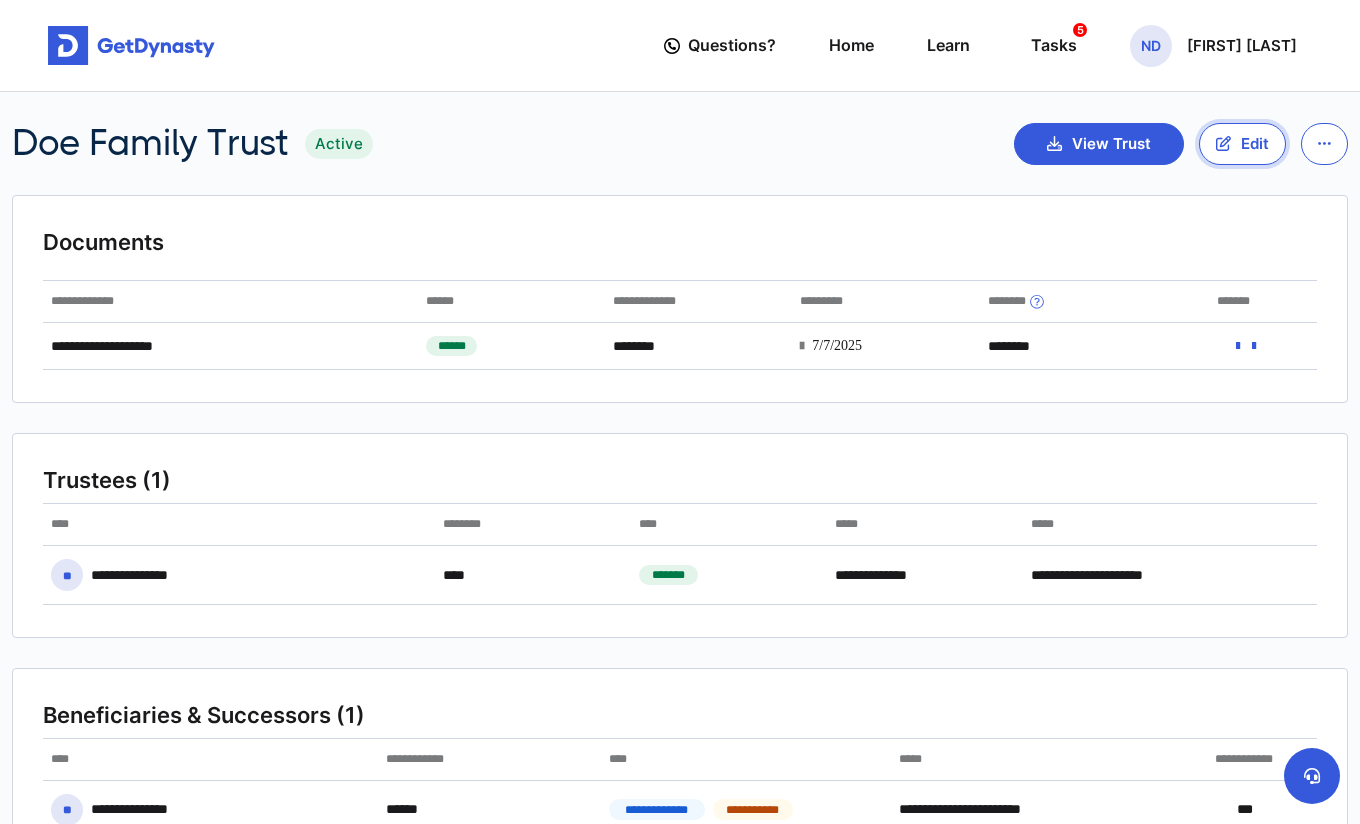click on "Edit" at bounding box center (1242, 144) 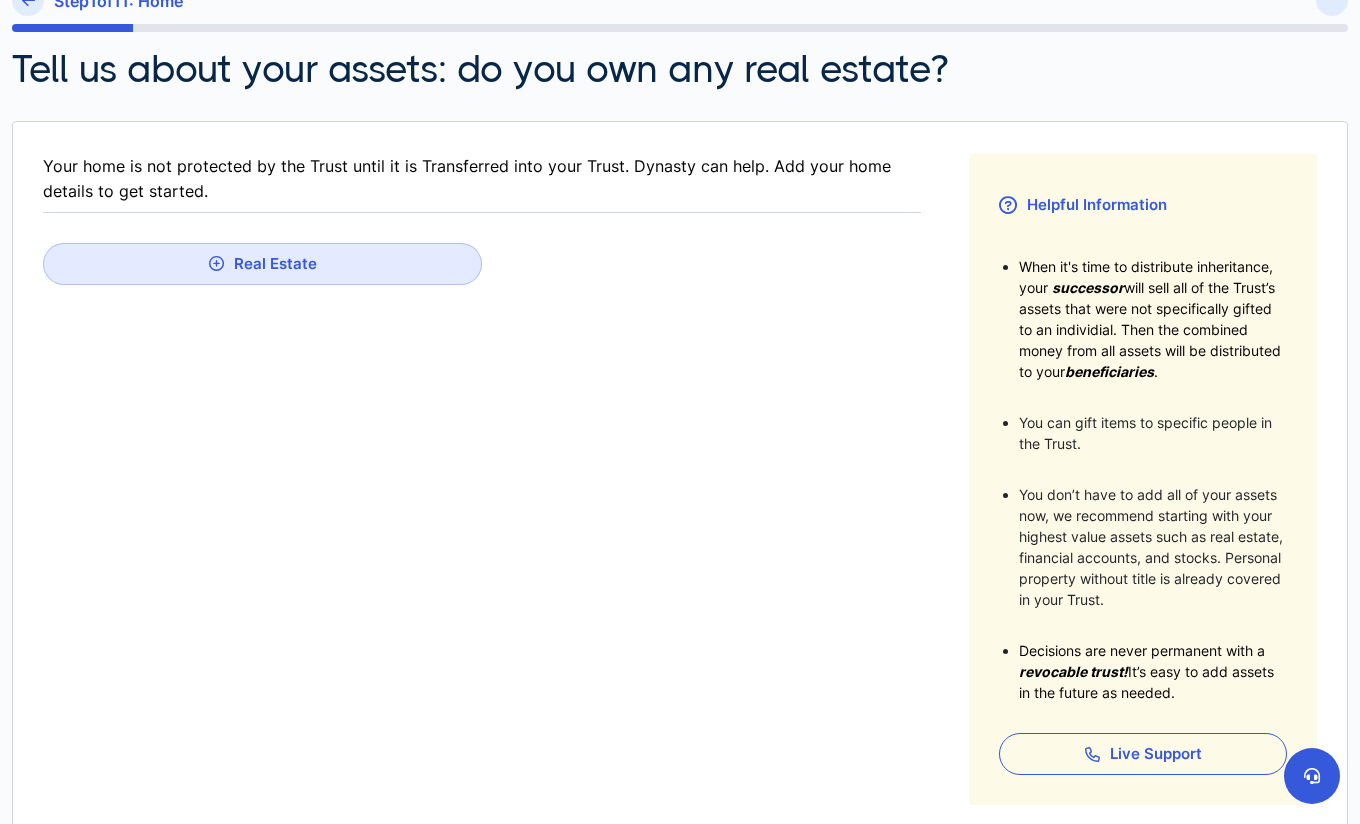 scroll, scrollTop: 496, scrollLeft: 0, axis: vertical 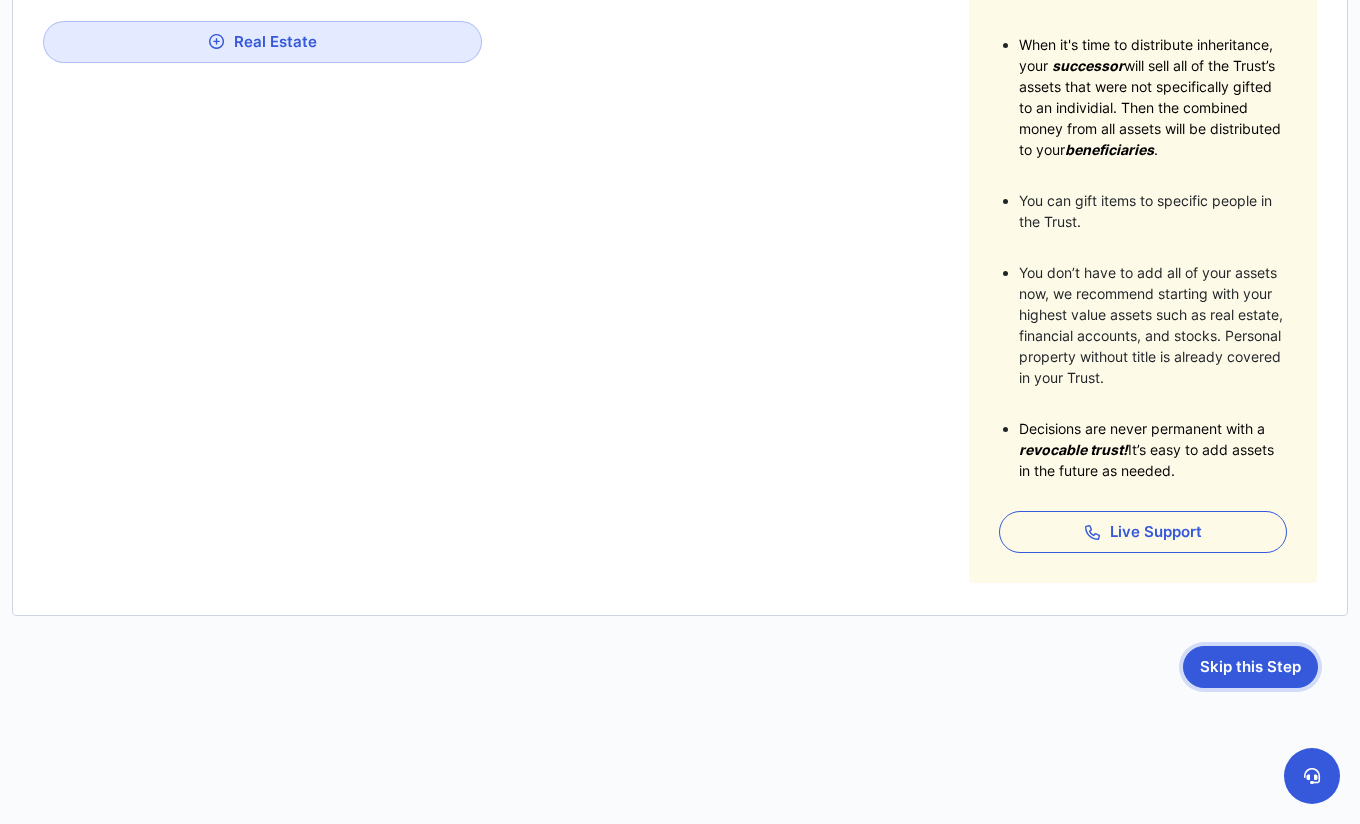 click on "Skip this Step" at bounding box center (1250, 667) 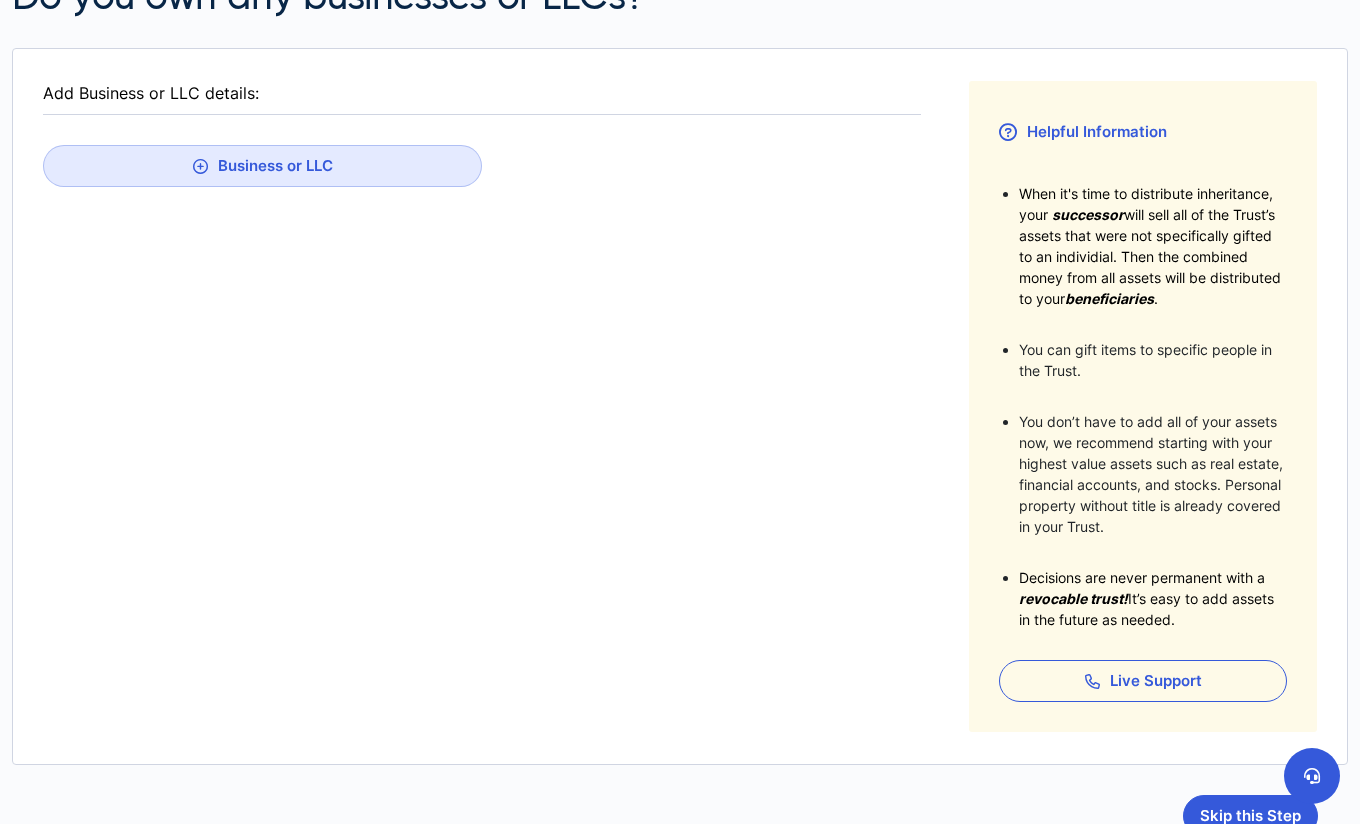 scroll, scrollTop: 496, scrollLeft: 0, axis: vertical 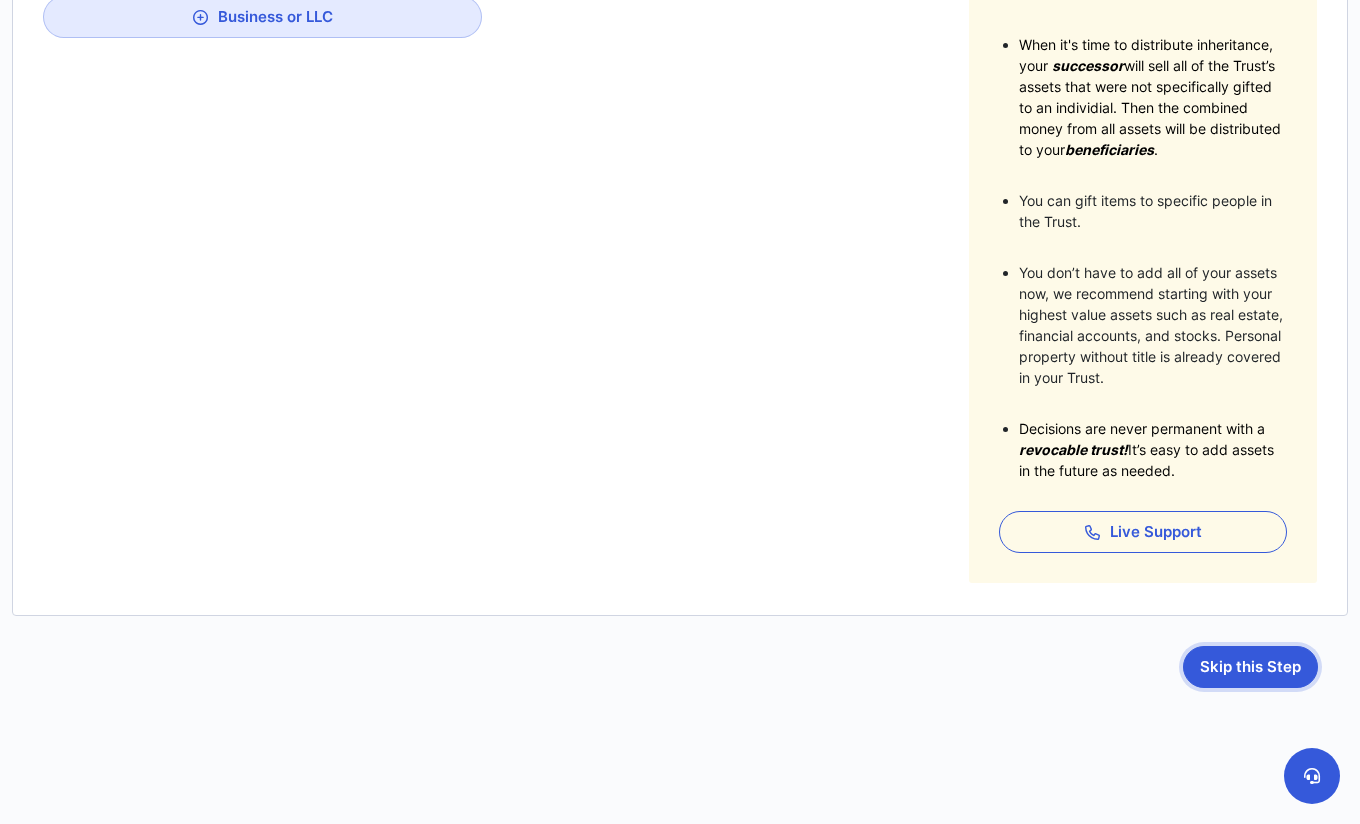 click on "Skip this Step" at bounding box center (1250, 667) 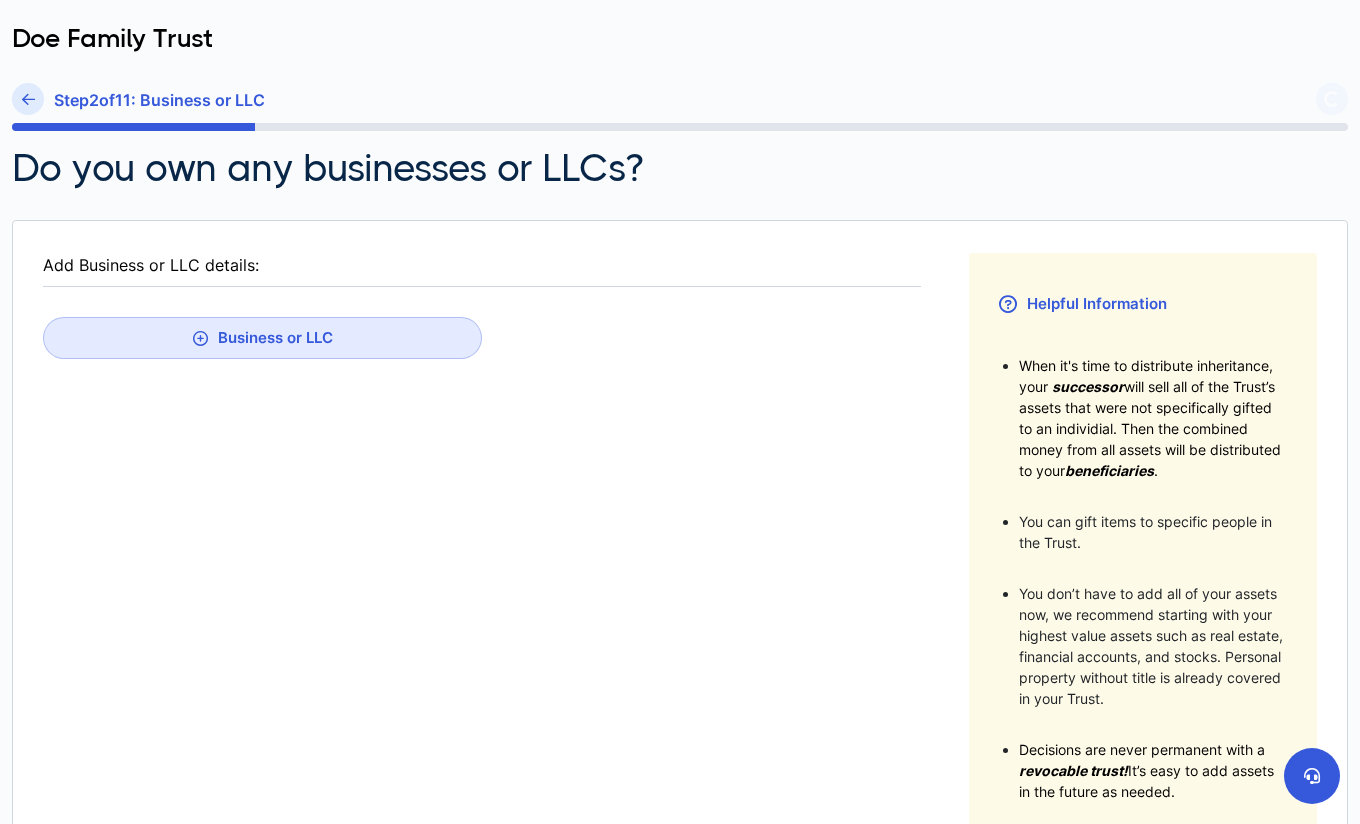 scroll, scrollTop: 173, scrollLeft: 0, axis: vertical 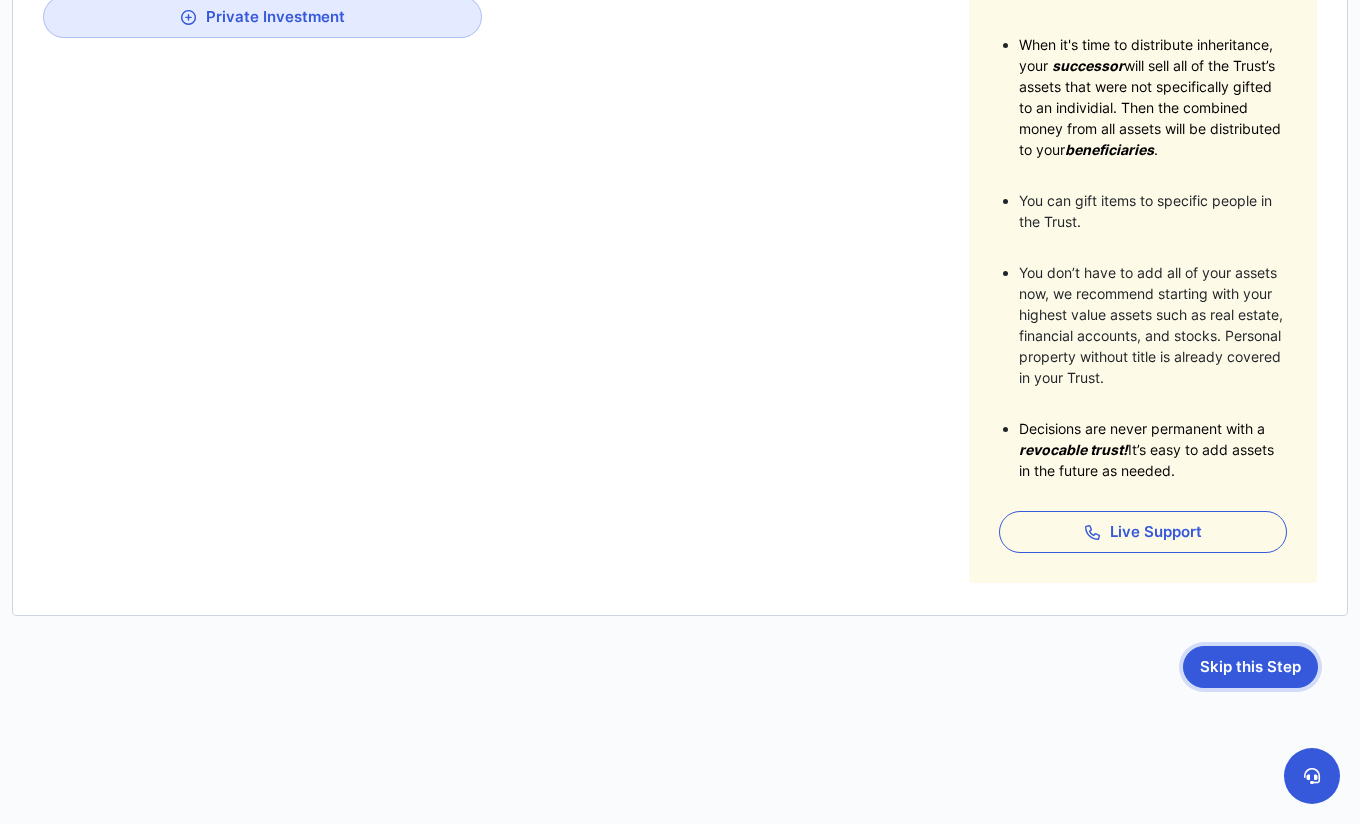 click on "Skip this Step" at bounding box center (1250, 667) 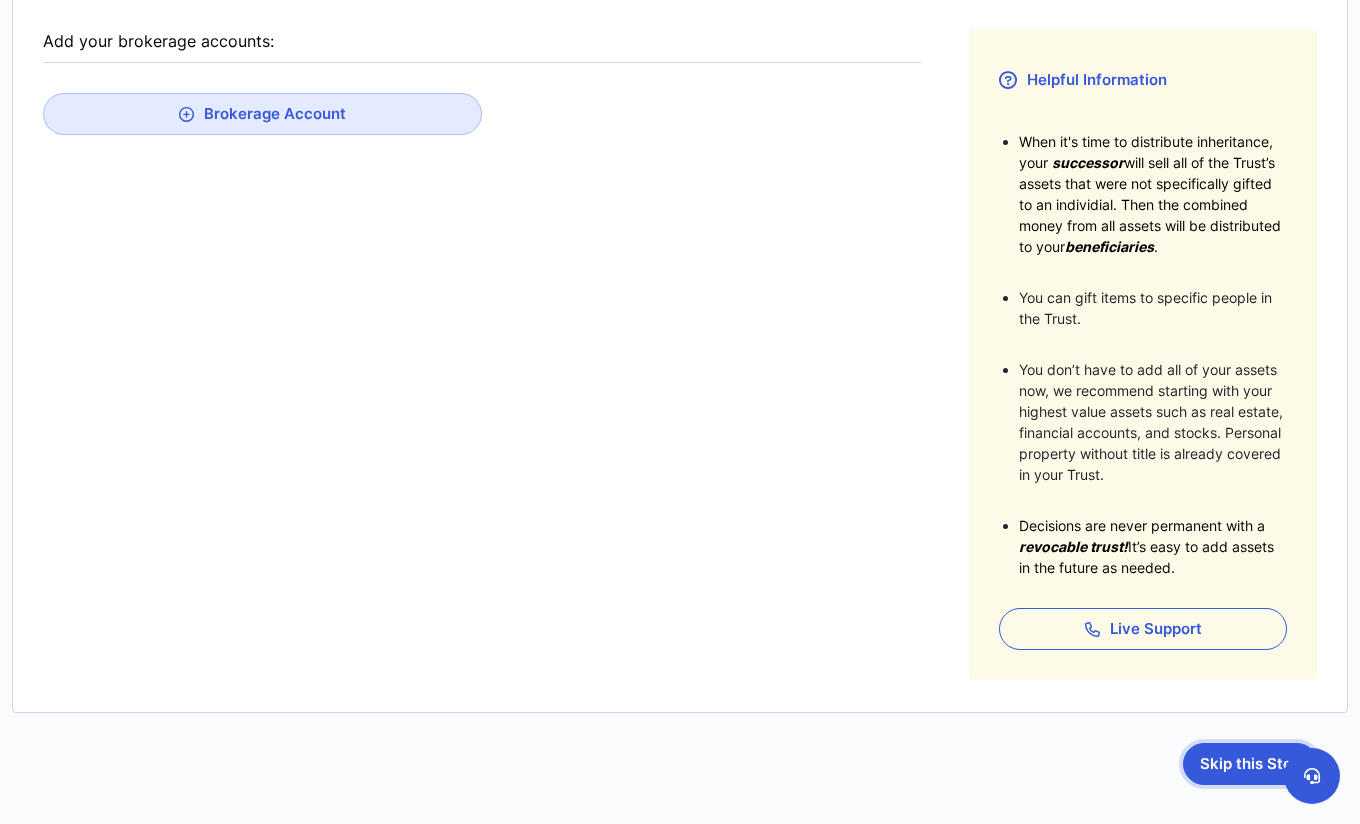scroll, scrollTop: 414, scrollLeft: 0, axis: vertical 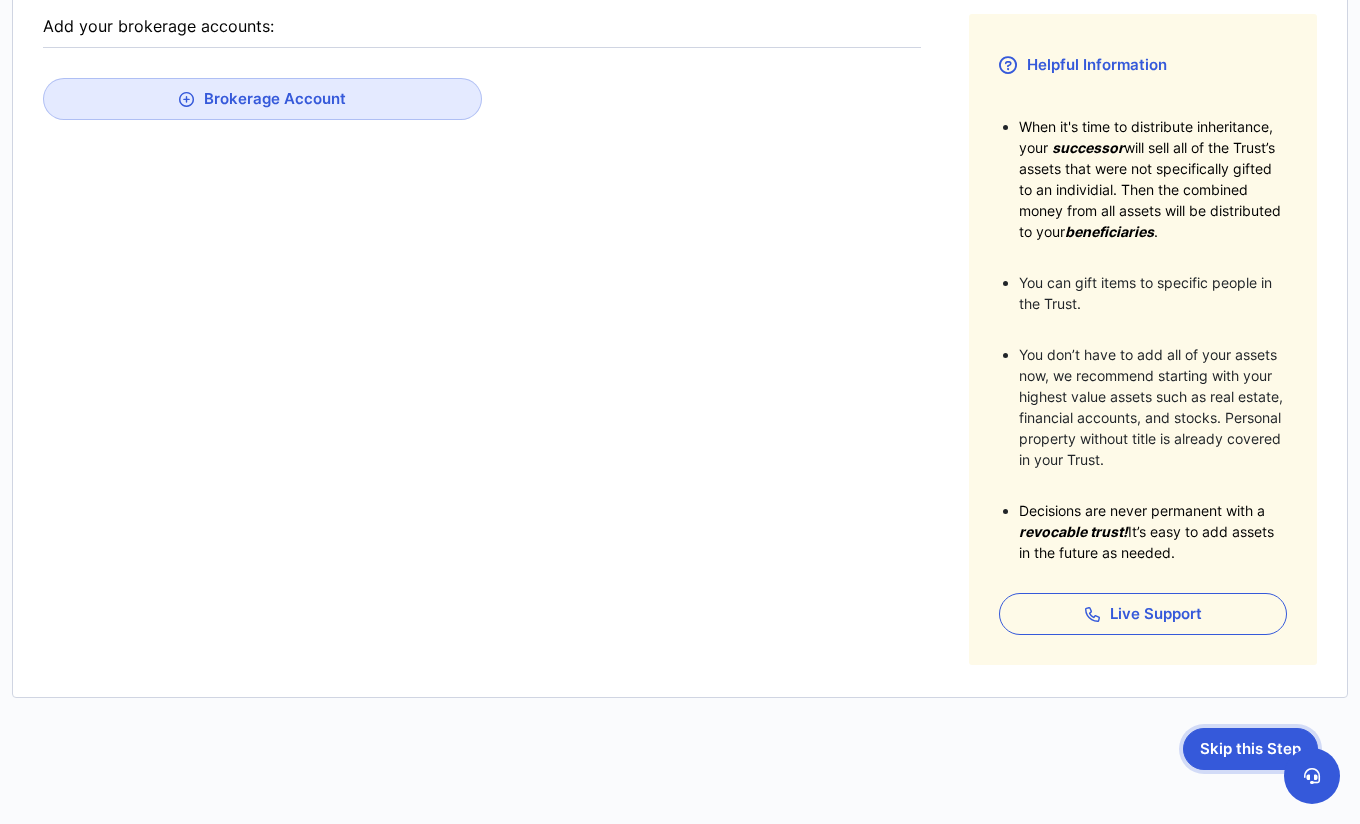 click on "Skip this Step" at bounding box center (1250, 749) 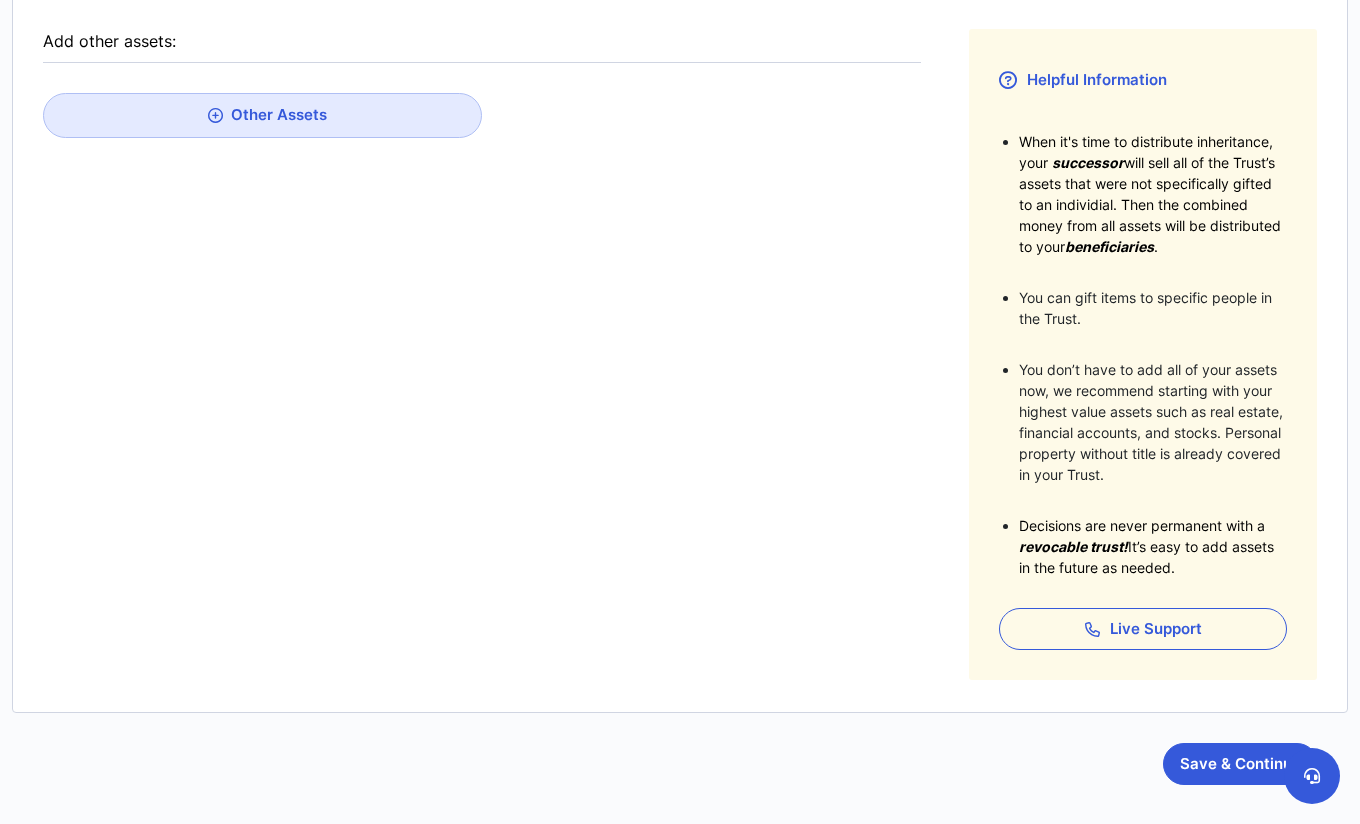 scroll, scrollTop: 496, scrollLeft: 0, axis: vertical 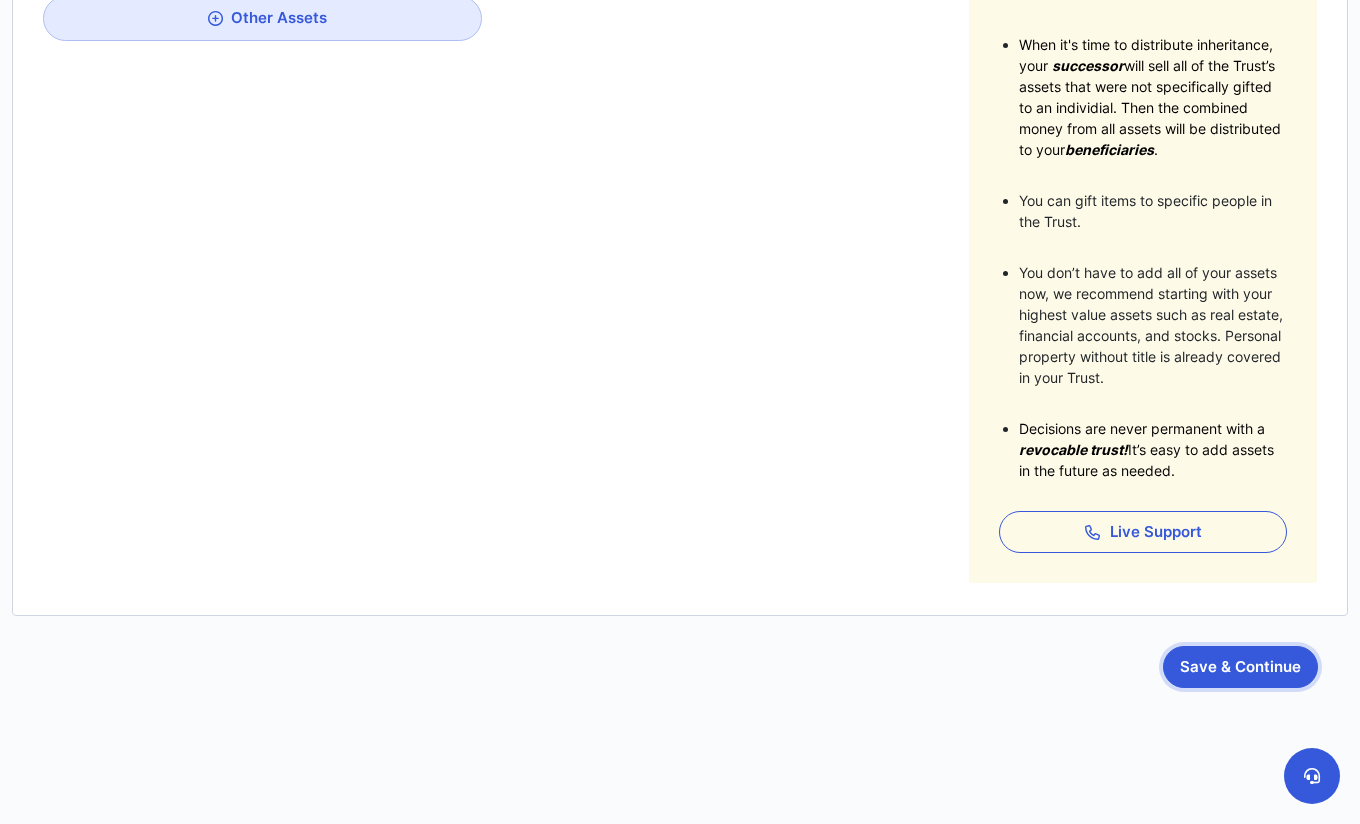 click on "Save & Continue" at bounding box center (1240, 667) 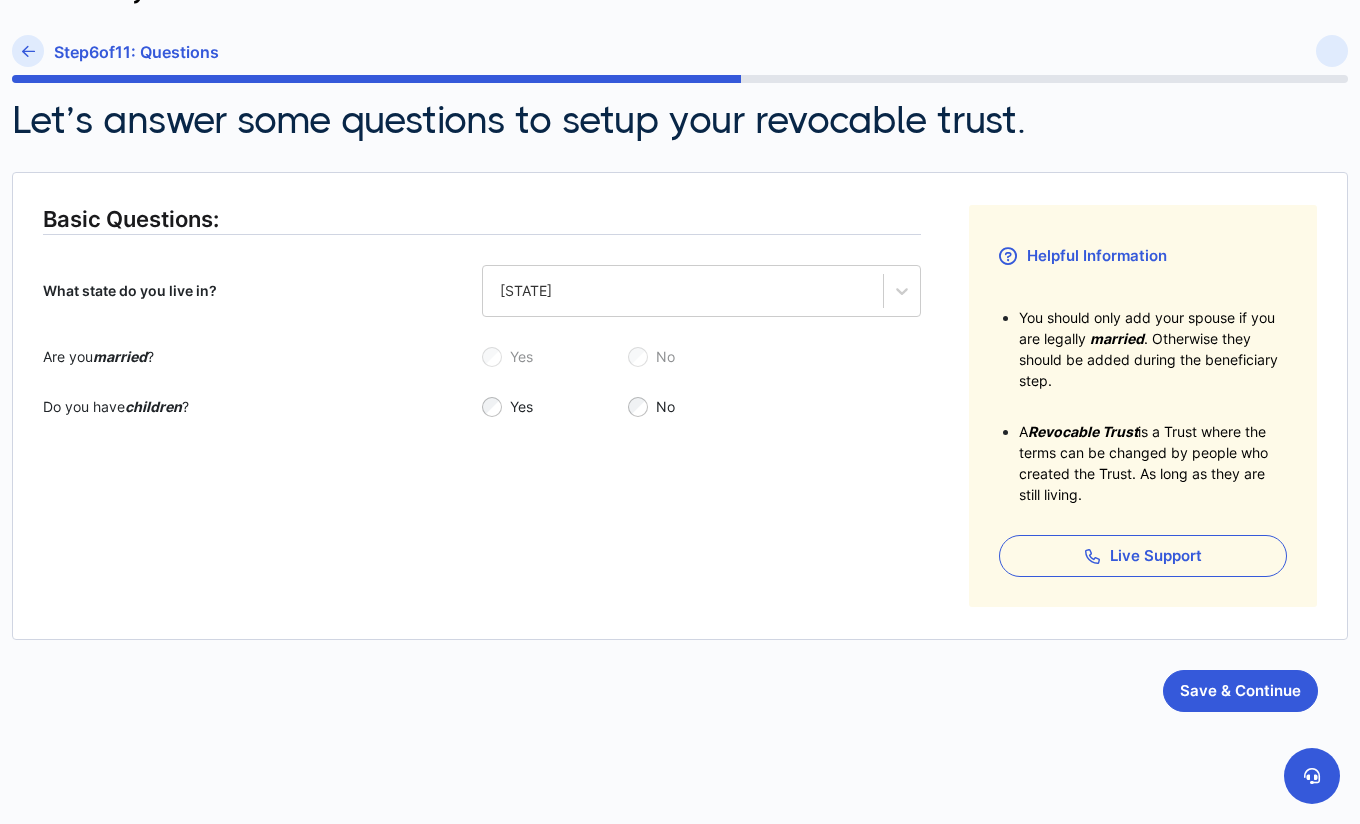 scroll, scrollTop: 247, scrollLeft: 0, axis: vertical 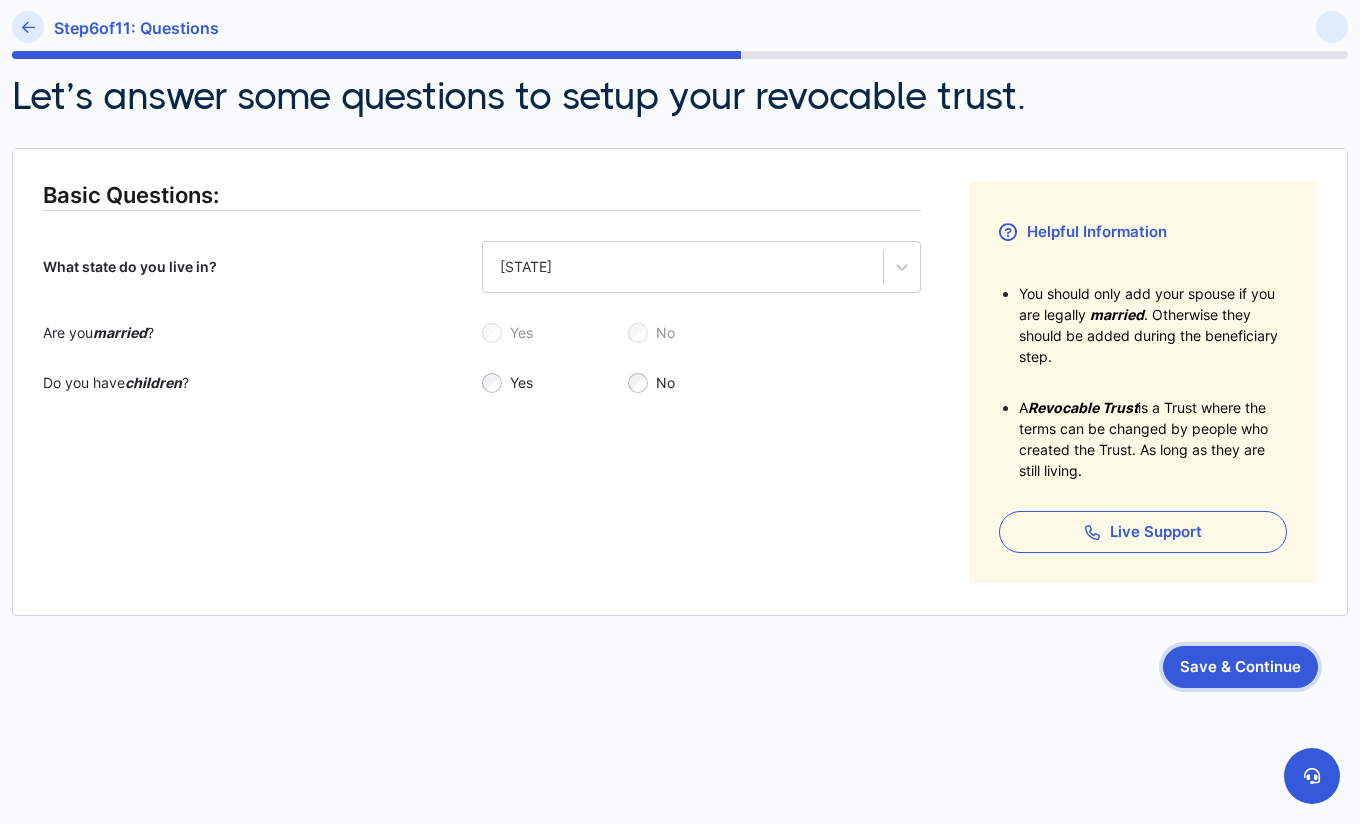 click on "Save & Continue" at bounding box center [1240, 667] 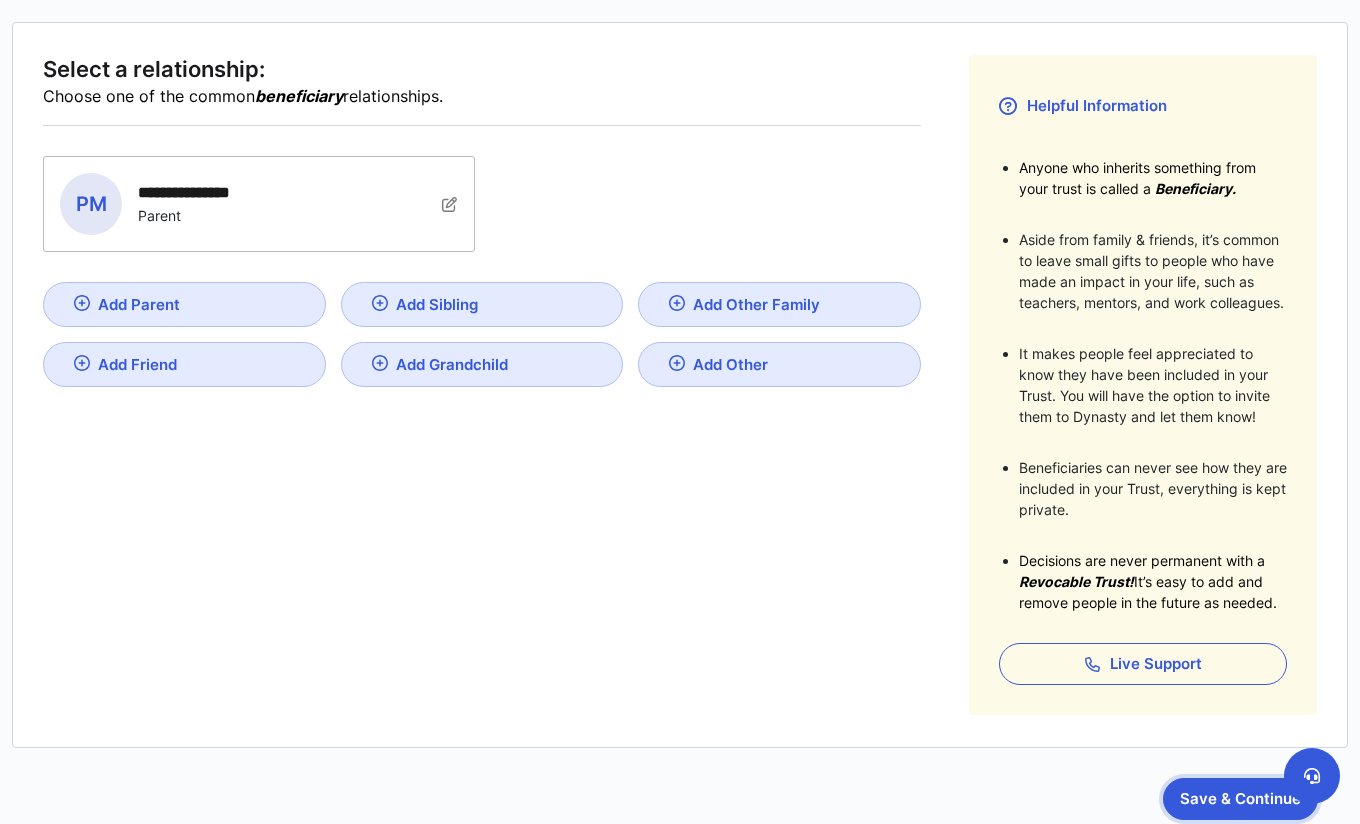 scroll, scrollTop: 385, scrollLeft: 0, axis: vertical 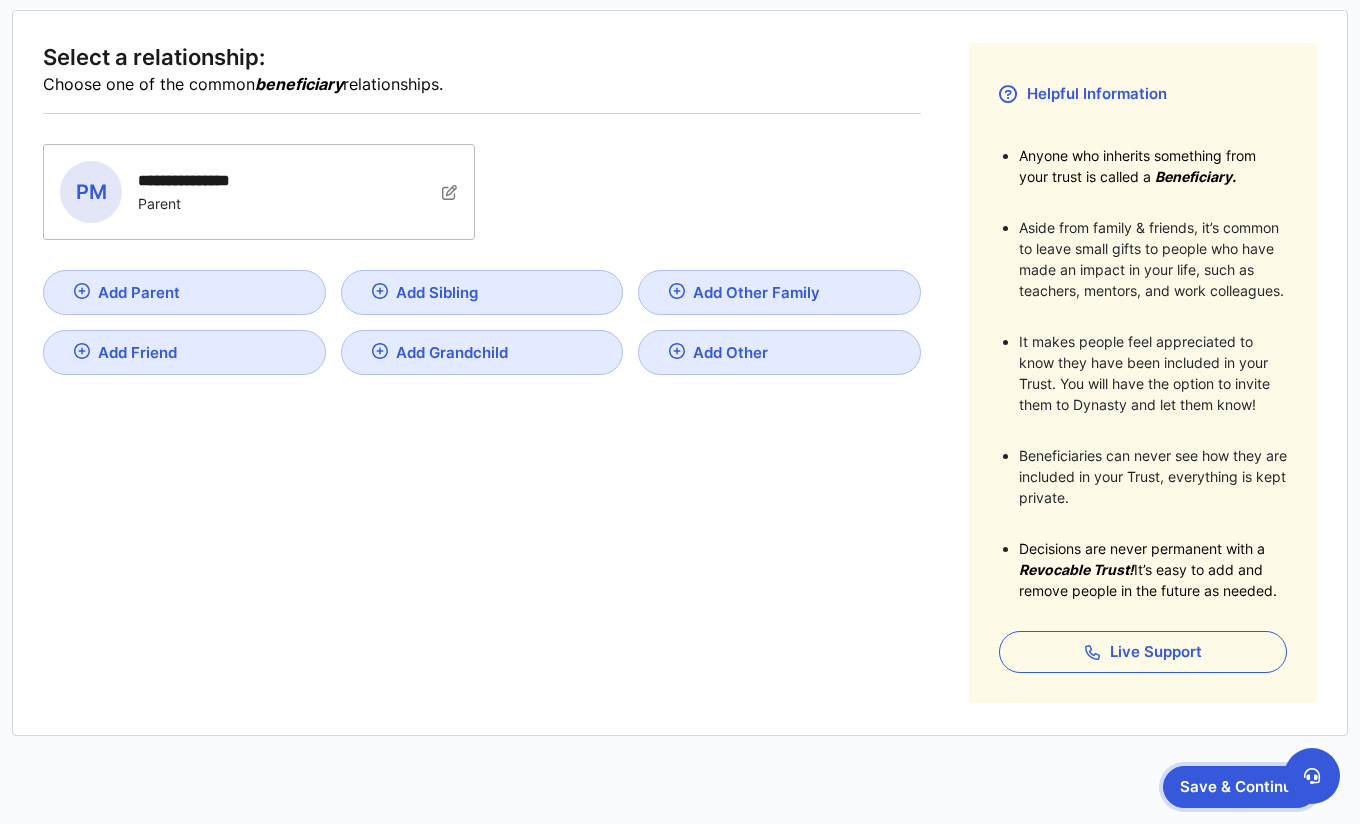 click on "Save & Continue" at bounding box center (1240, 787) 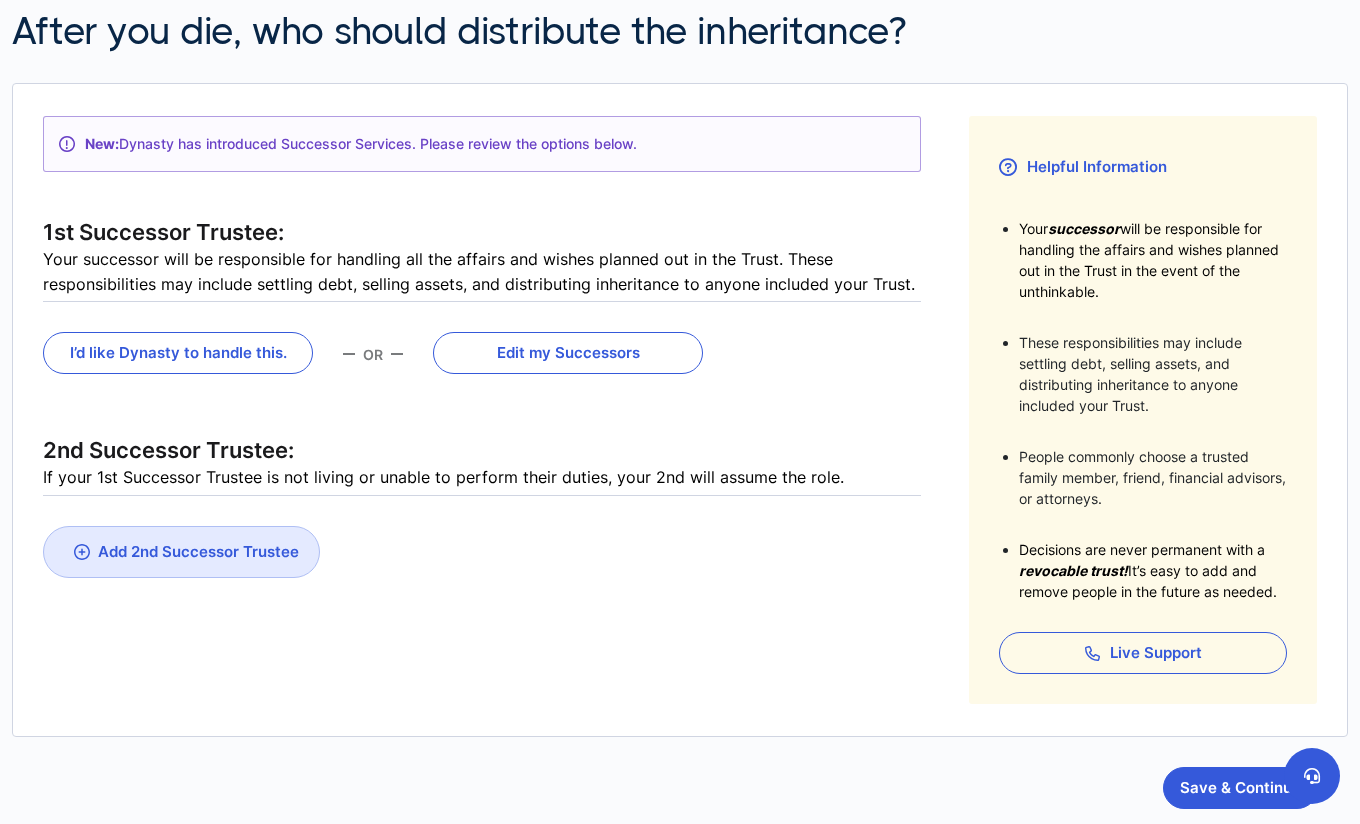 scroll, scrollTop: 365, scrollLeft: 0, axis: vertical 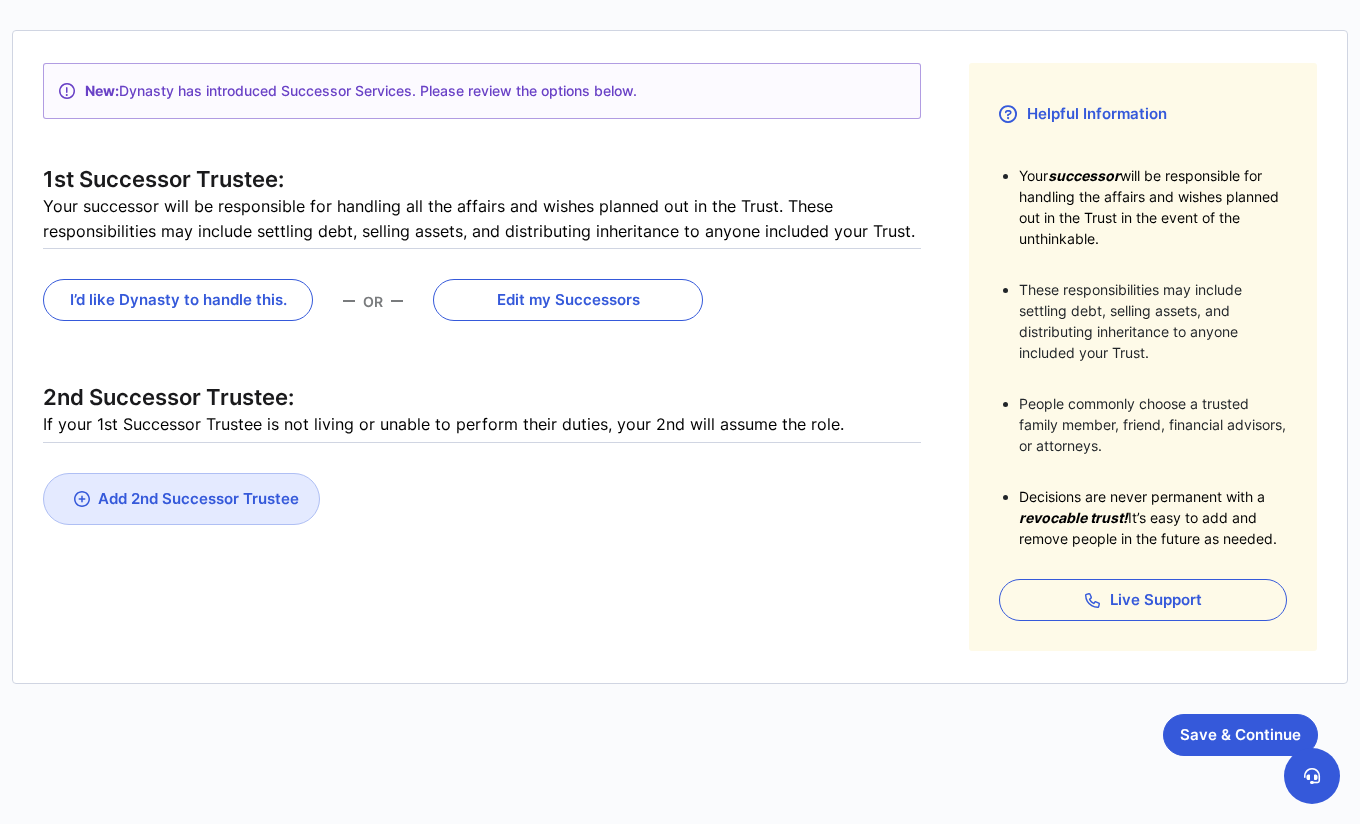click on "New:  Dynasty has introduced Successor Services. Please review the options below. 1st Successor Trustee: Your successor will be responsible for handling all the affairs and wishes planned out in the Trust. These responsibilities may include settling debt, selling assets, and distributing inheritance to anyone included your Trust. I’d like Dynasty to handle this.  OR    Edit my Successors 2nd Successor Trustee: If your 1st Successor Trustee is not living or unable to perform their duties, your 2nd will assume the role. Add 2nd Successor Trustee Helpful Information Your  successor  will be responsible for handling the affairs and wishes planned out in the Trust in the event of the unthinkable. These responsibilities may include settling debt, selling assets, and distributing inheritance to anyone included your Trust. People commonly choose a trusted family member, friend, financial advisors, or attorneys. Decisions are never permanent with a   revocable trust!  Live Support Helpful Information Save & Continue" at bounding box center (680, 393) 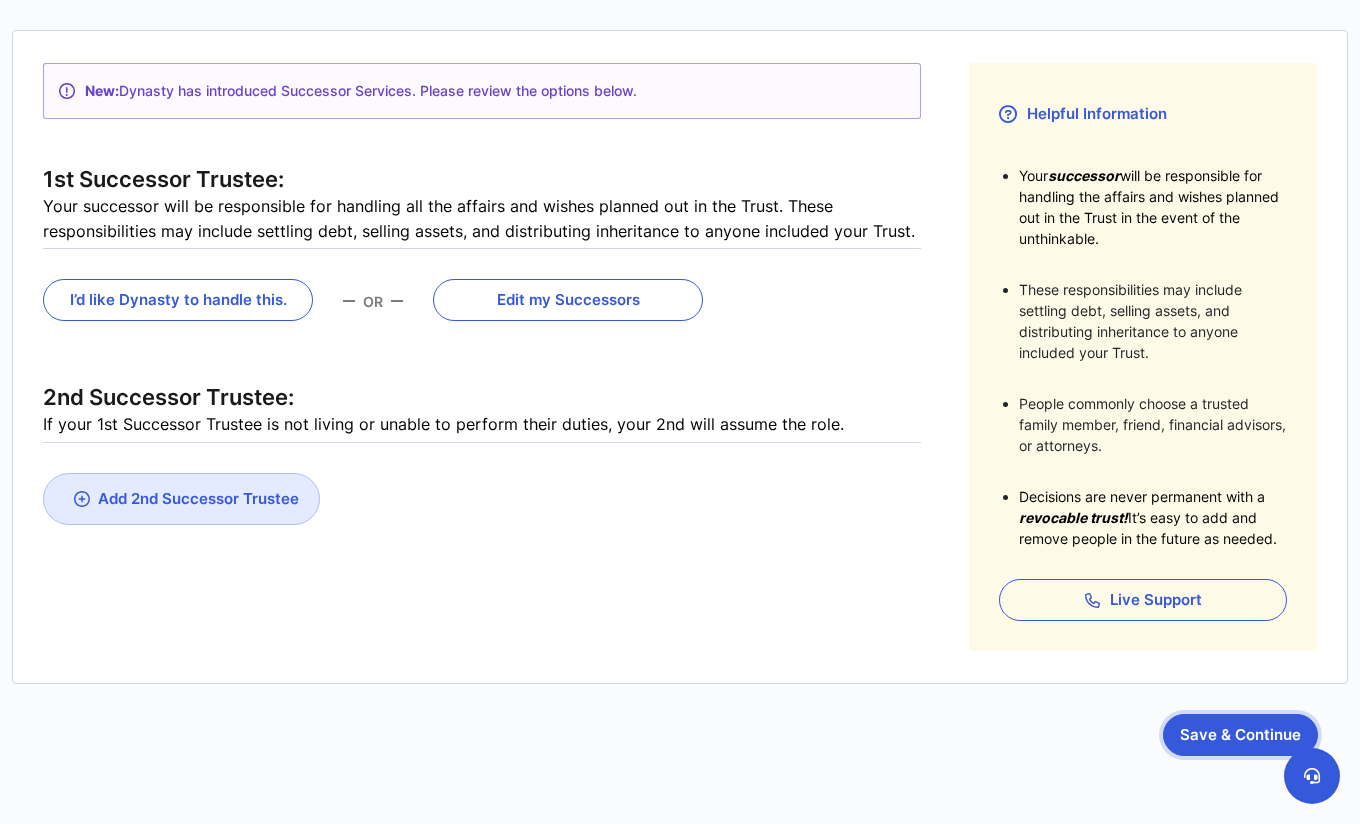 click on "Save & Continue" at bounding box center (1240, 735) 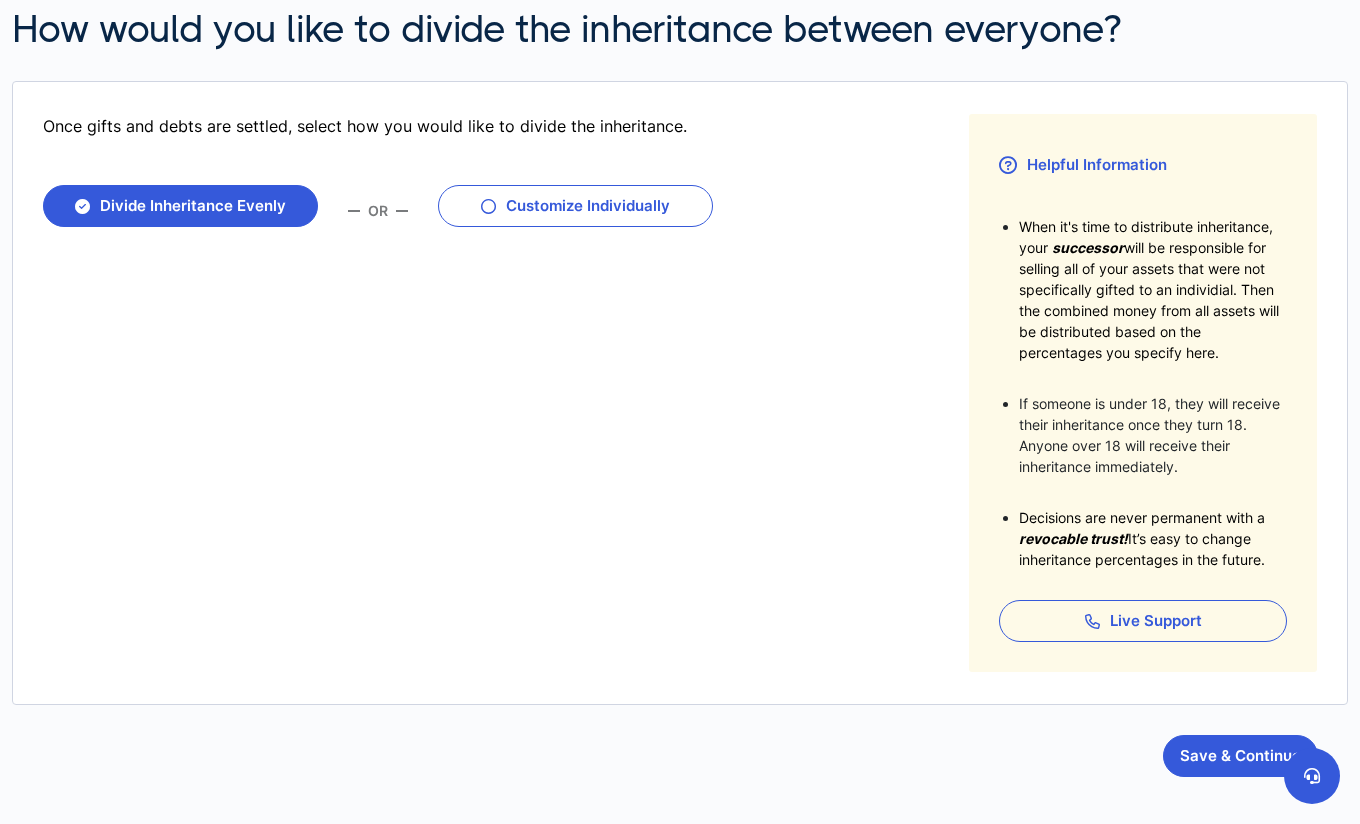 scroll, scrollTop: 315, scrollLeft: 0, axis: vertical 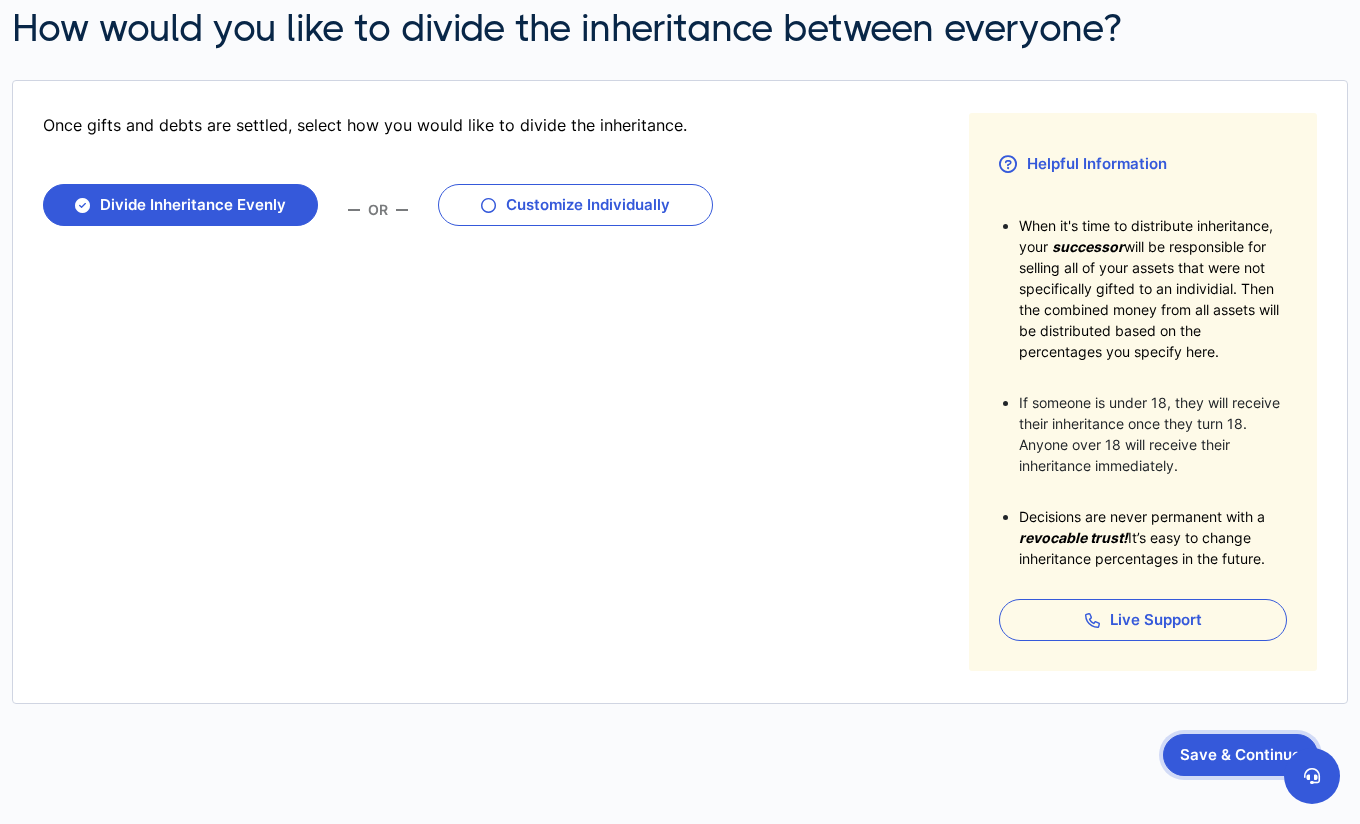 click on "Save & Continue" at bounding box center [1240, 755] 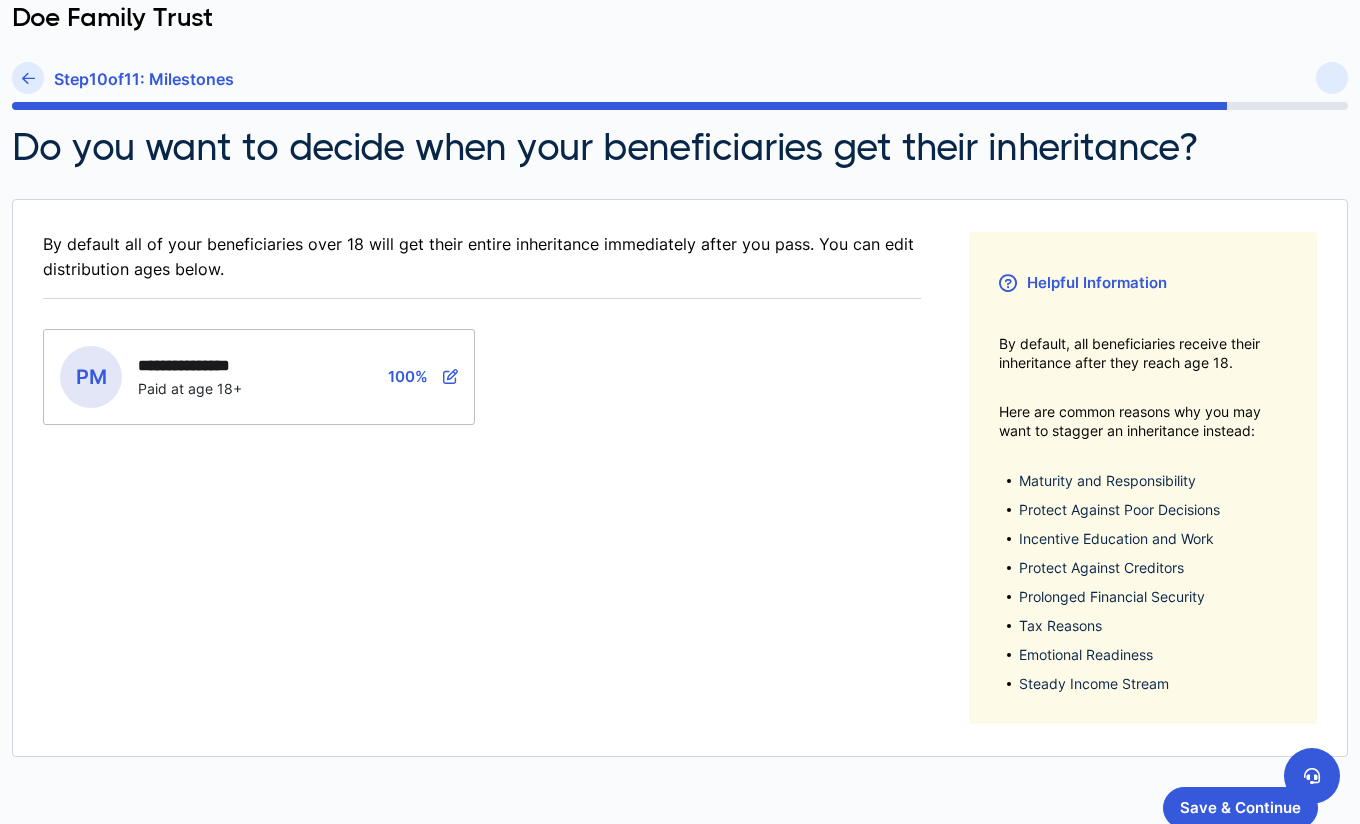 scroll, scrollTop: 337, scrollLeft: 0, axis: vertical 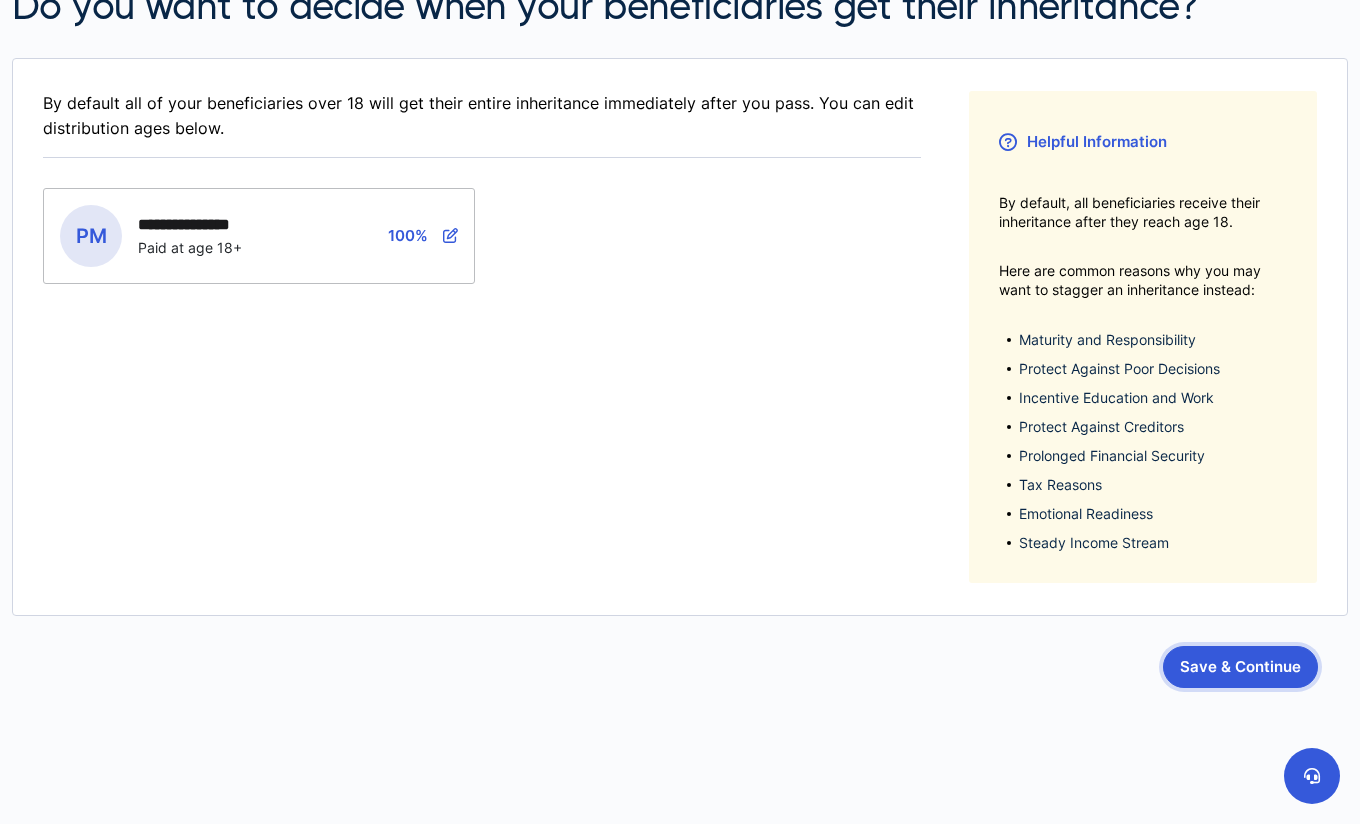 click on "Save & Continue" at bounding box center [1240, 667] 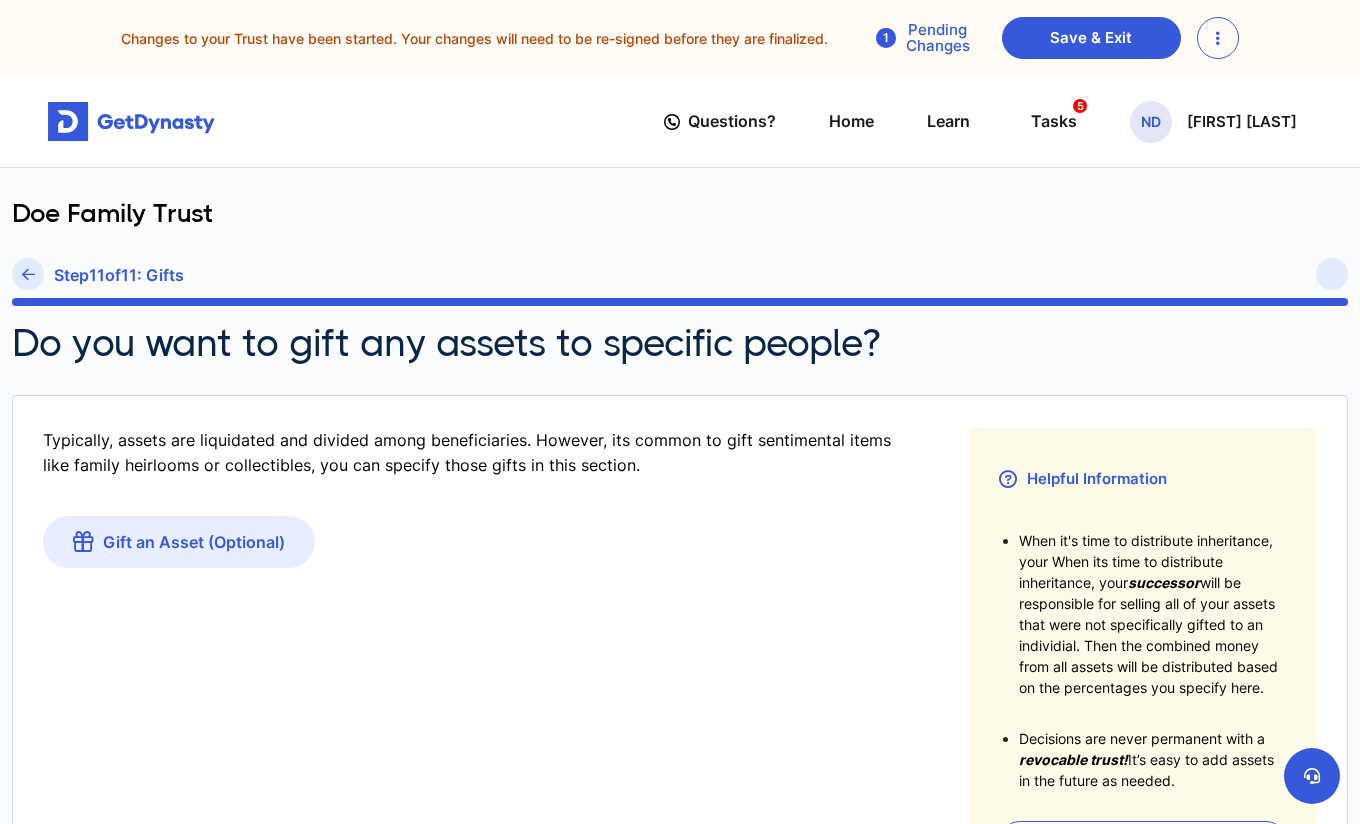 scroll, scrollTop: 310, scrollLeft: 0, axis: vertical 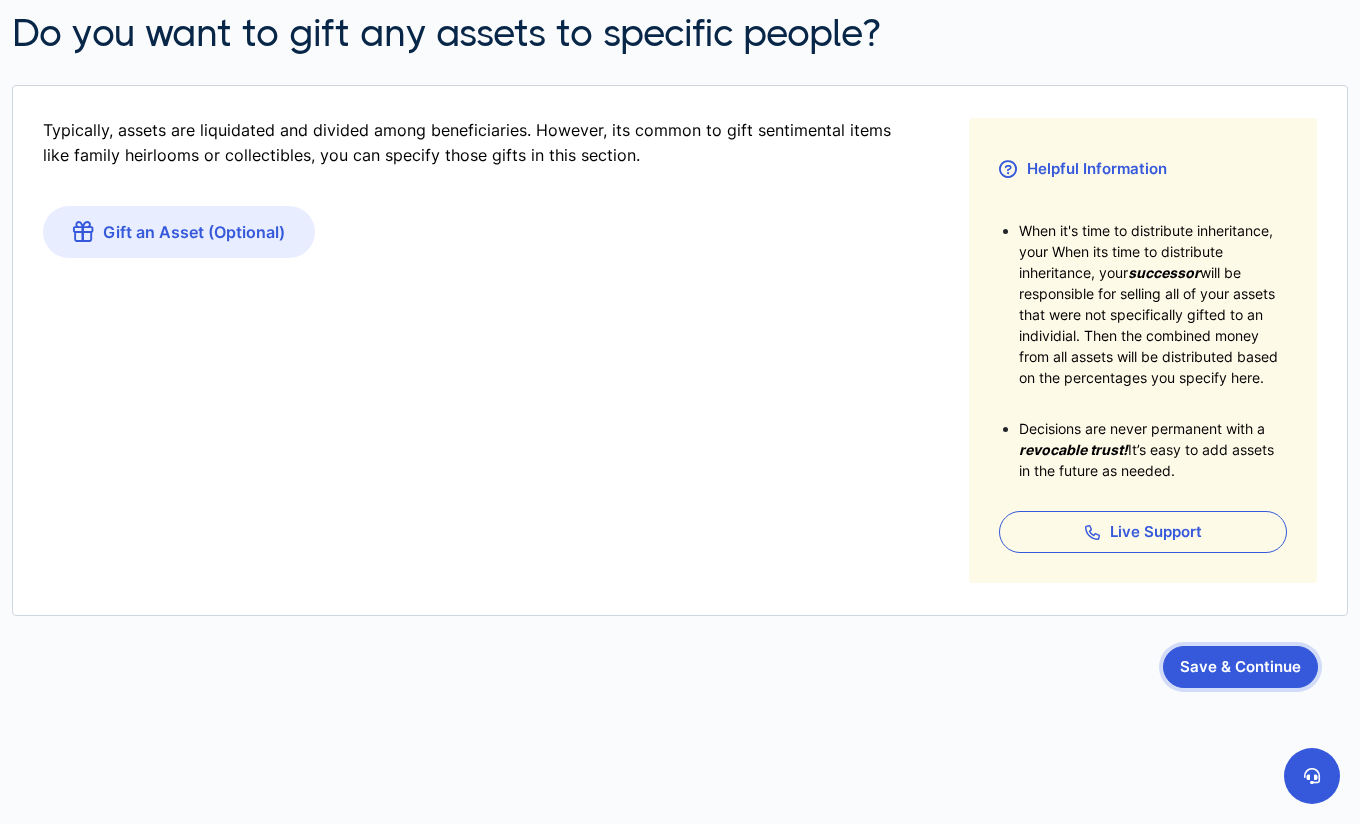 click on "Save & Continue" at bounding box center (1240, 667) 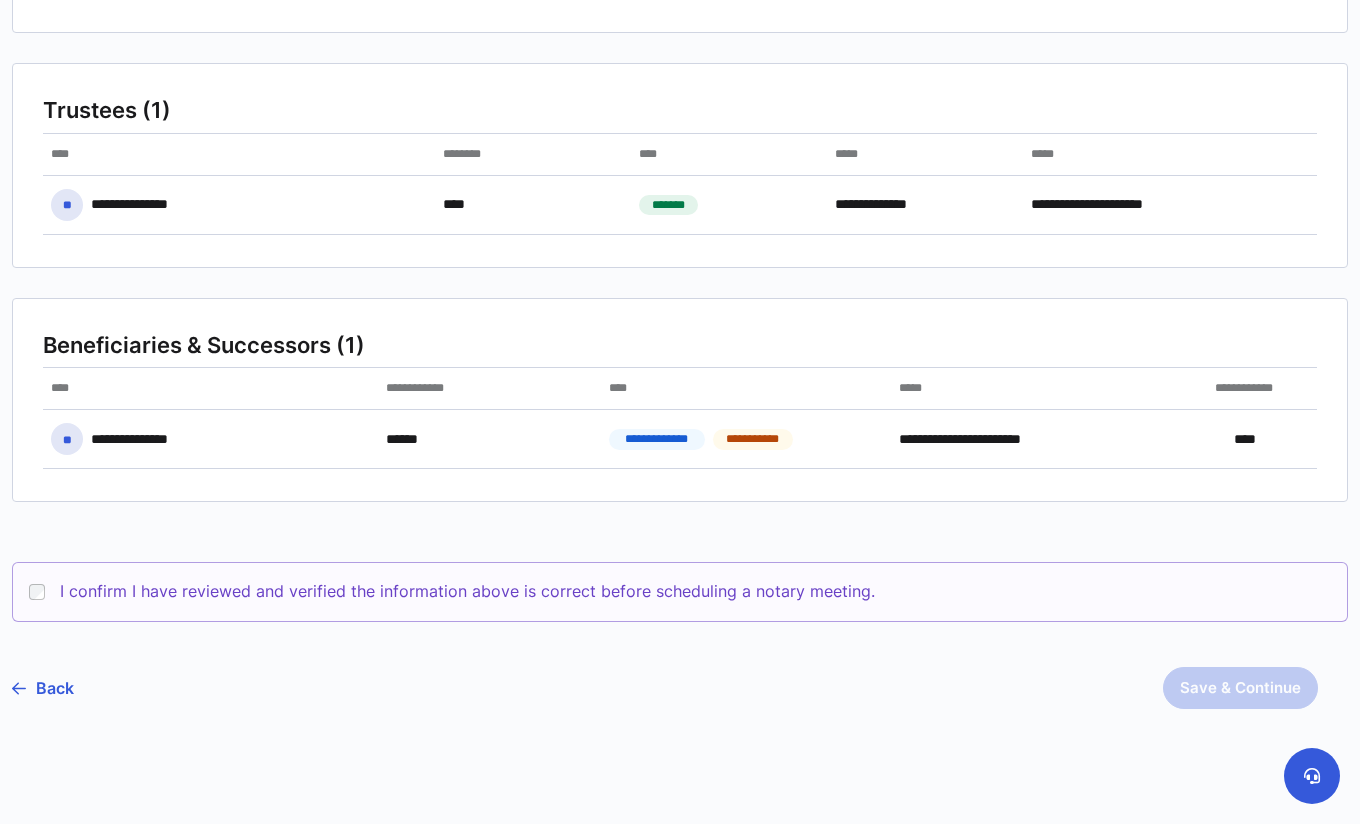 scroll, scrollTop: 498, scrollLeft: 0, axis: vertical 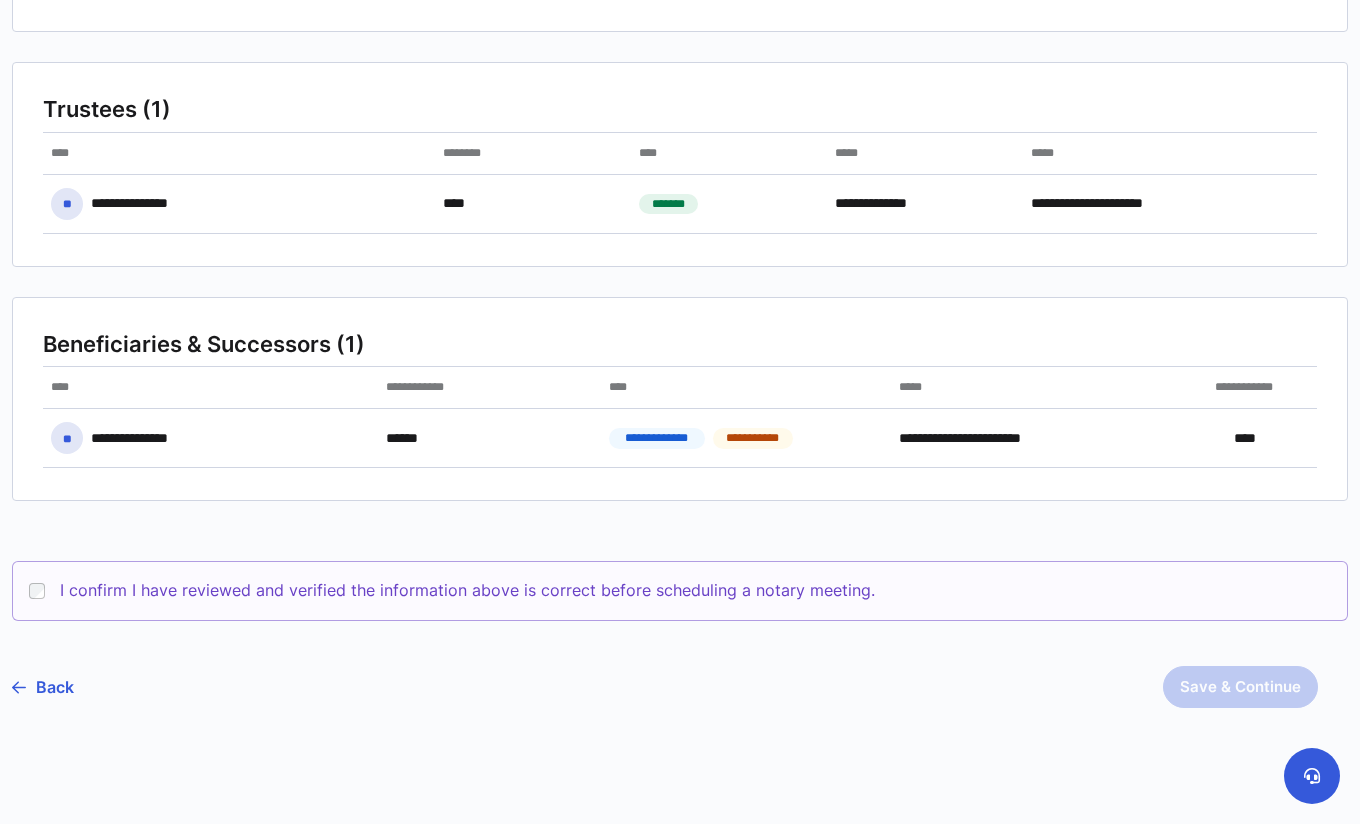 click on "I confirm I have reviewed and verified the information above is correct before scheduling a notary meeting." at bounding box center [467, 590] 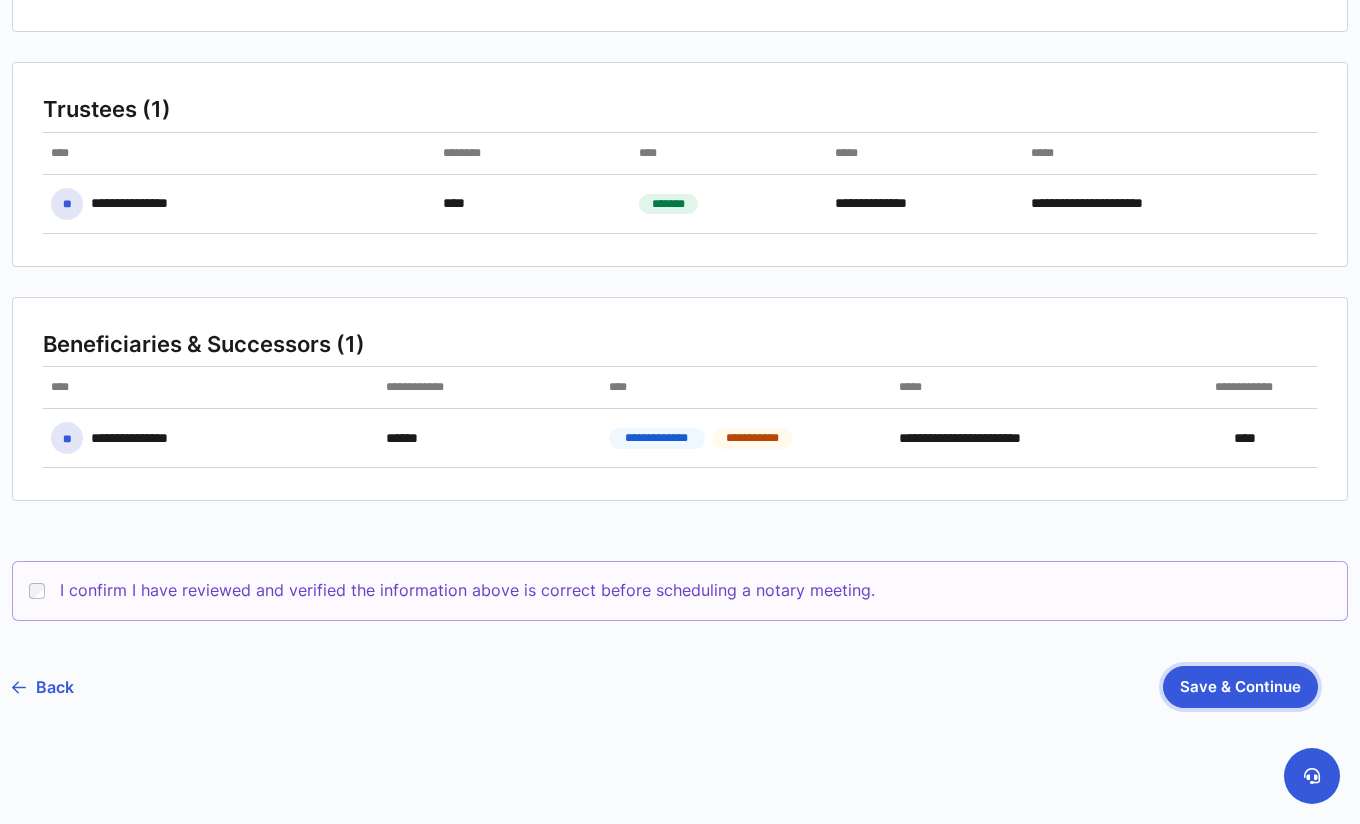 click on "Save & Continue" at bounding box center (1240, 687) 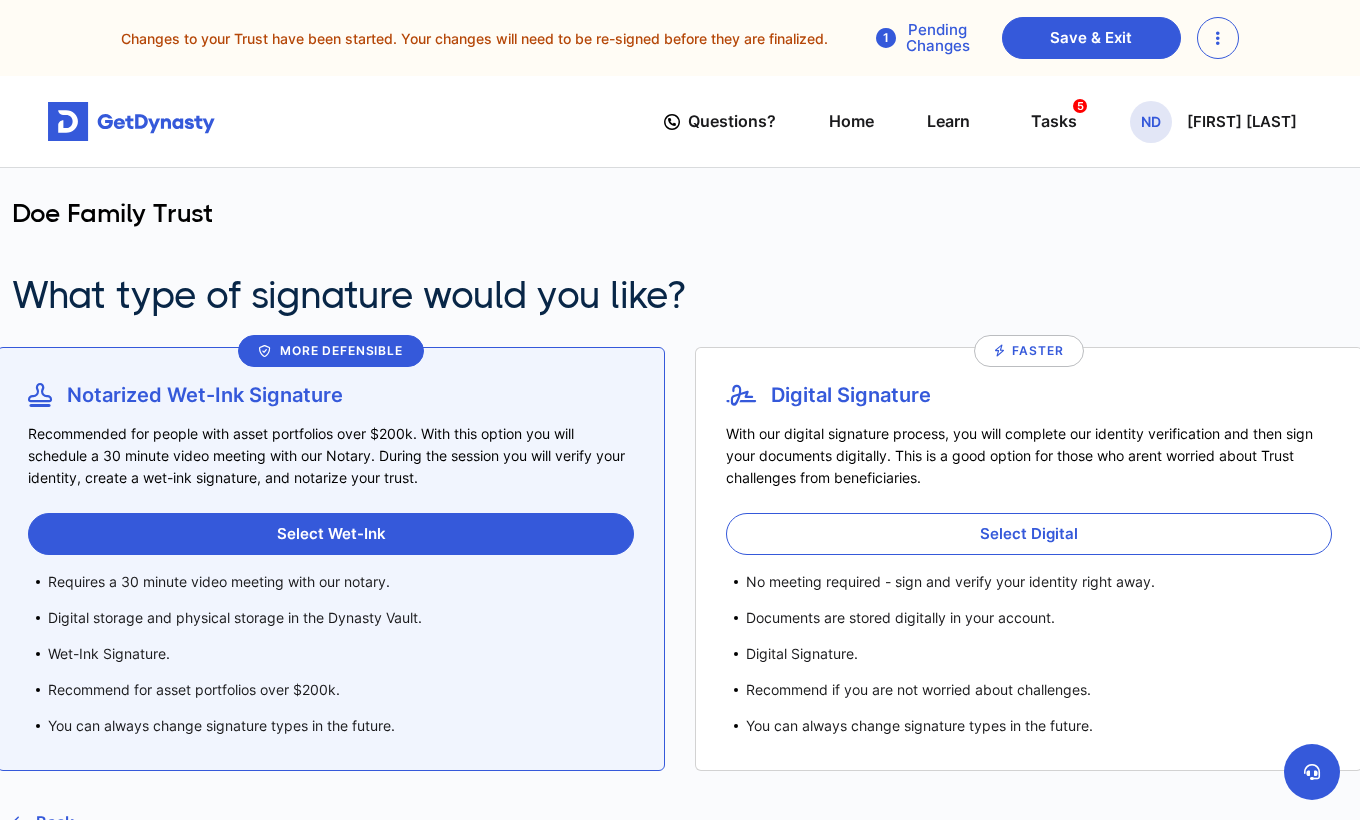 scroll, scrollTop: 159, scrollLeft: 0, axis: vertical 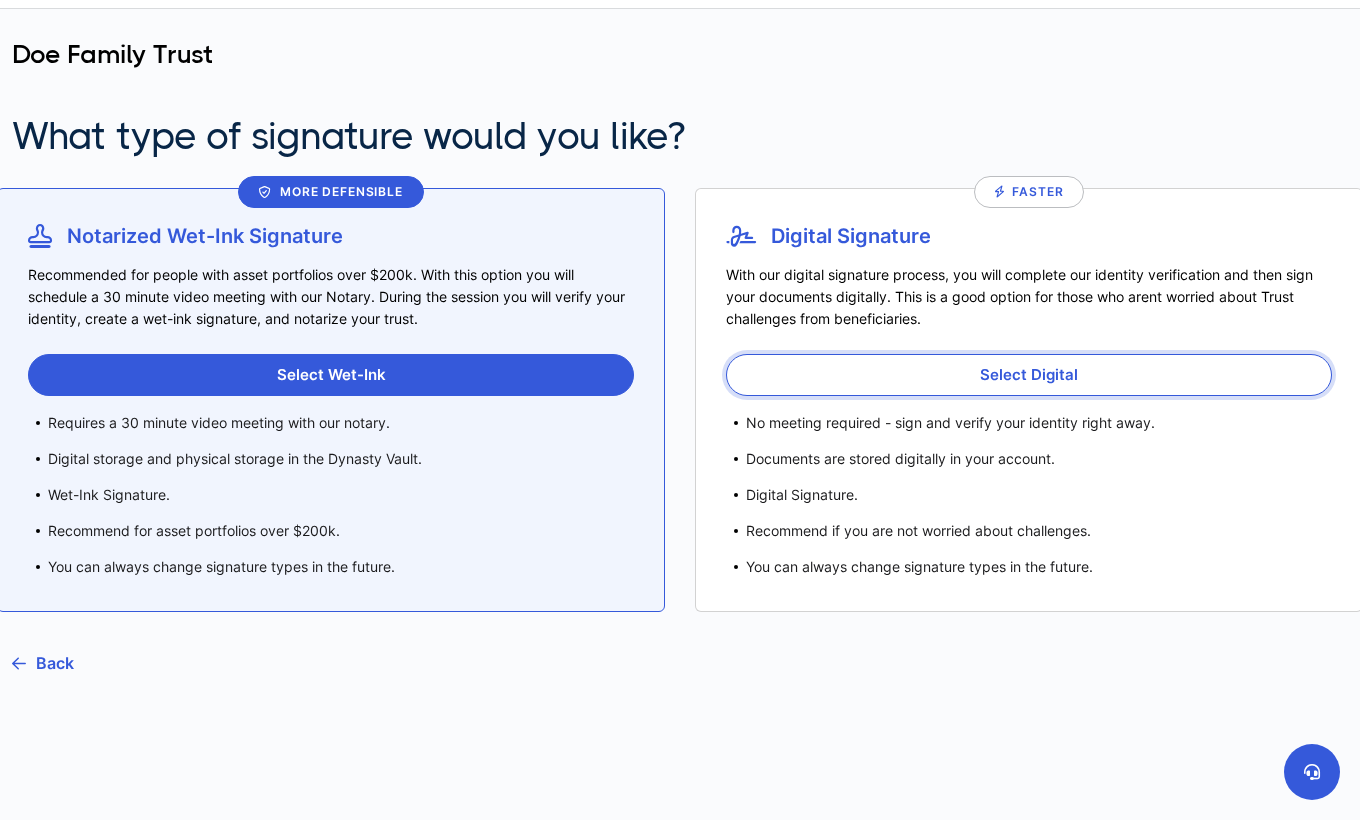 click on "Select Digital" at bounding box center (1029, 375) 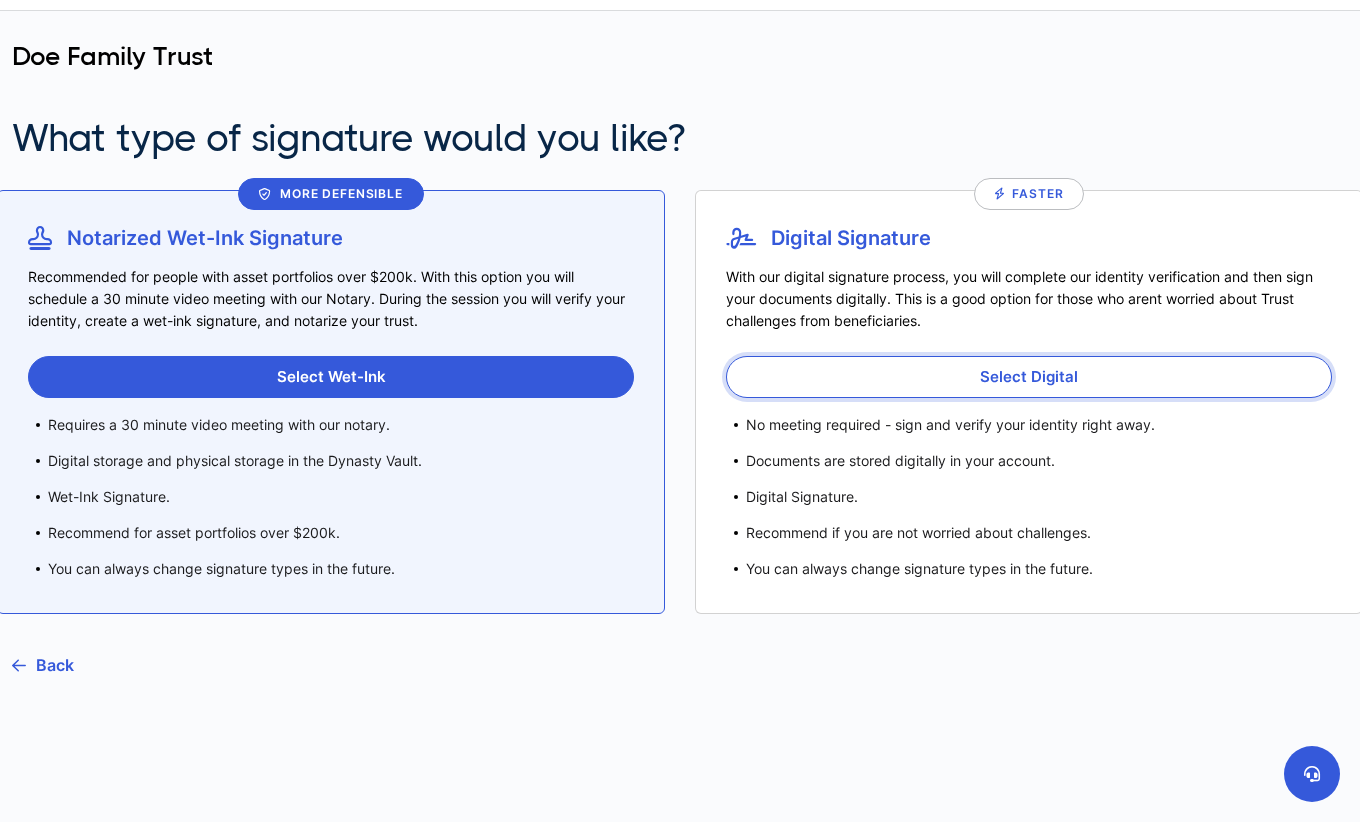scroll, scrollTop: 0, scrollLeft: 0, axis: both 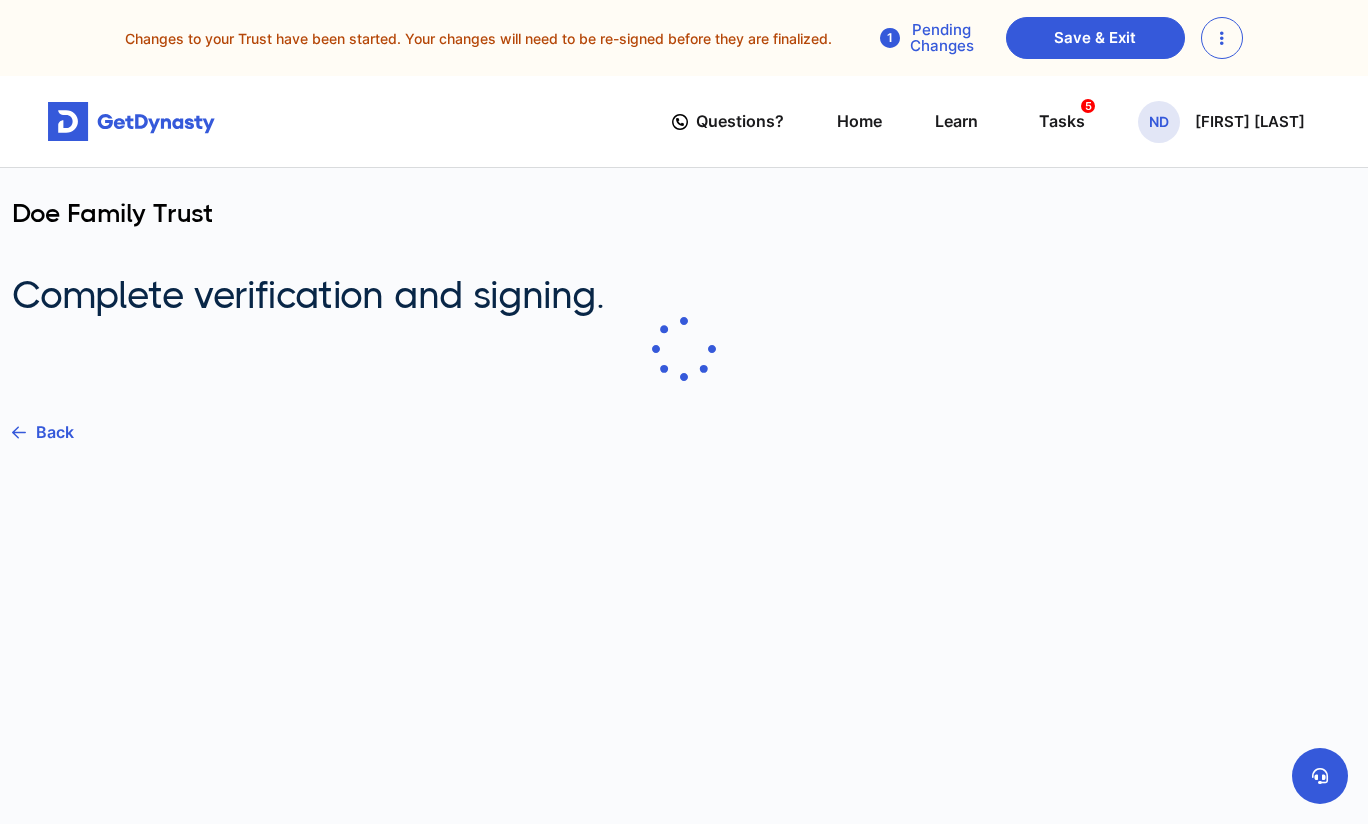 click at bounding box center [684, 349] 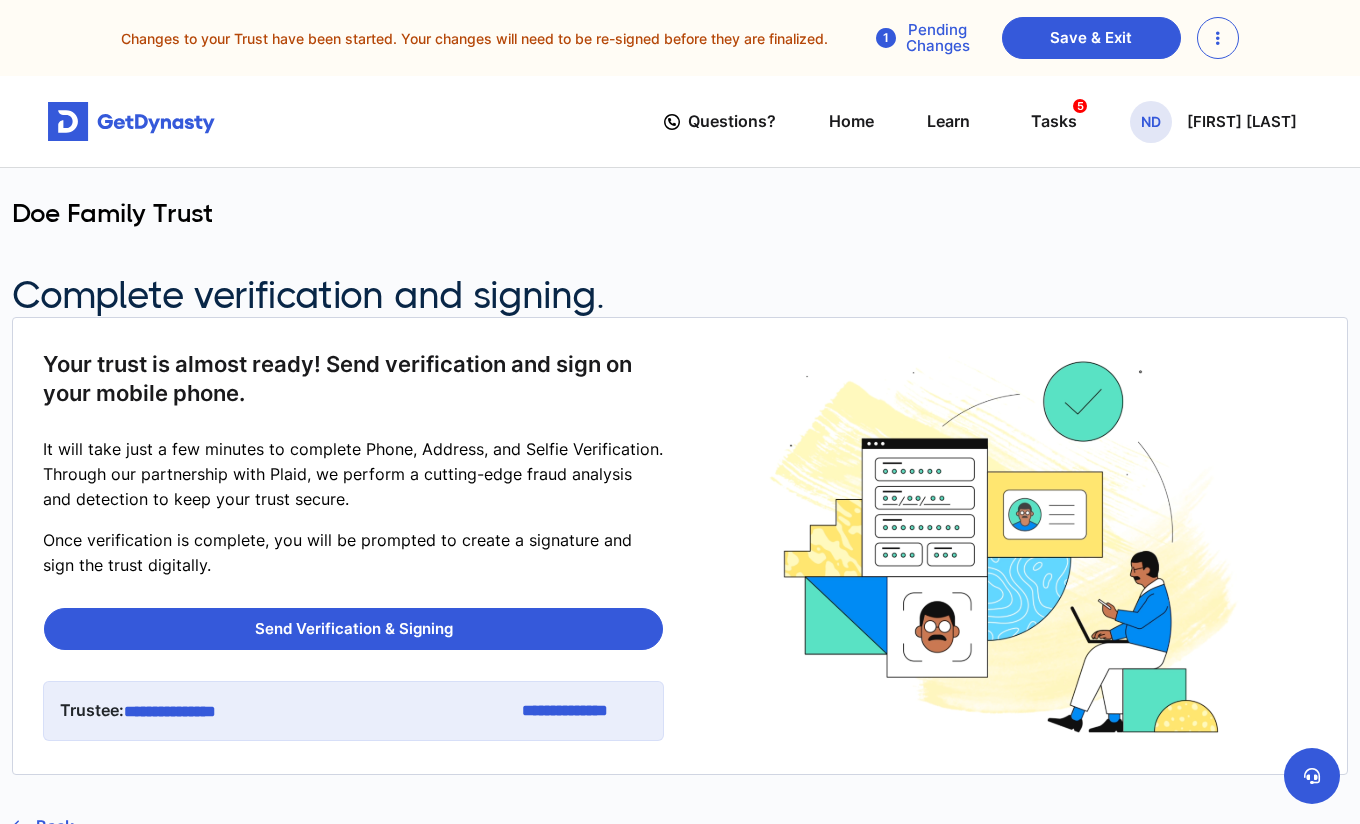 scroll, scrollTop: 159, scrollLeft: 0, axis: vertical 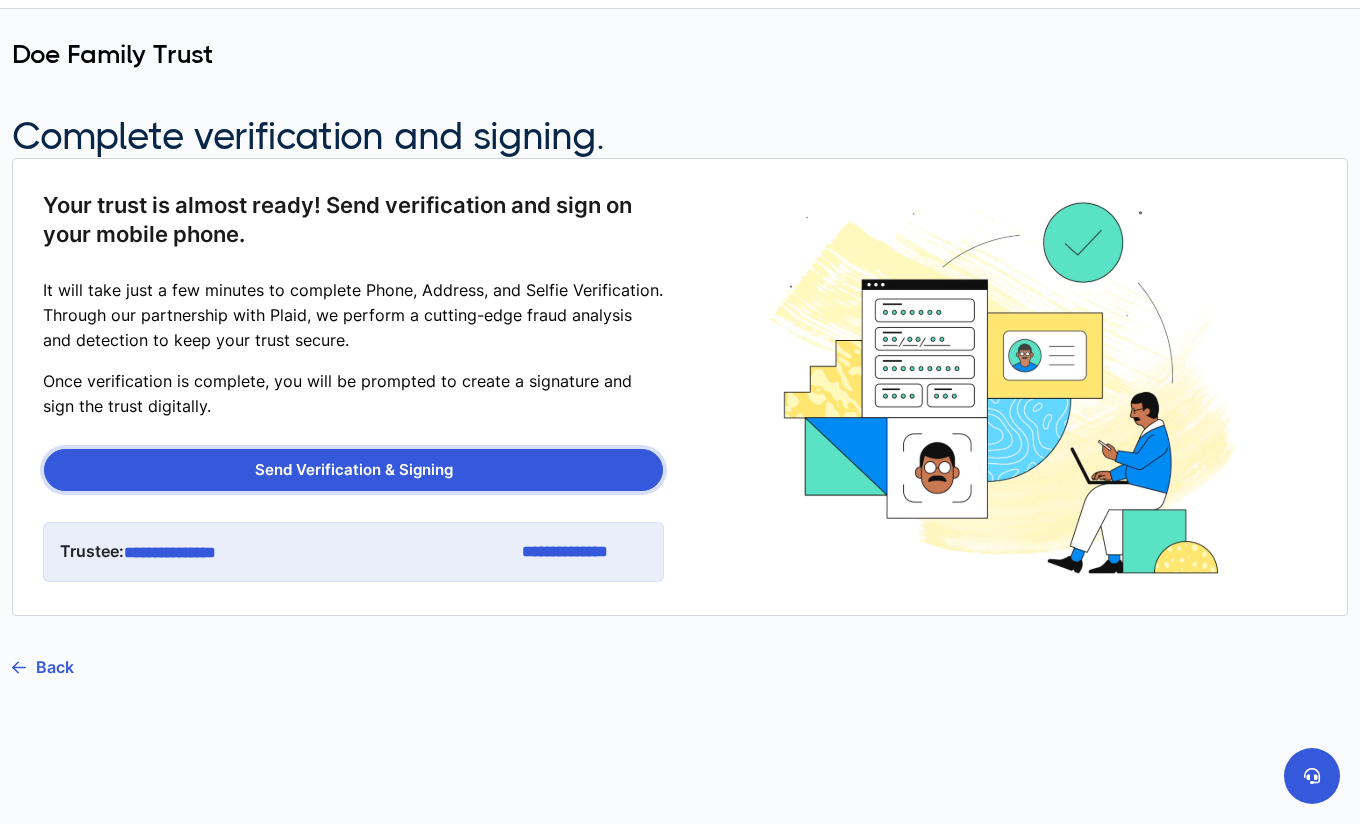 click on "Send Verification & Signing" at bounding box center [353, 470] 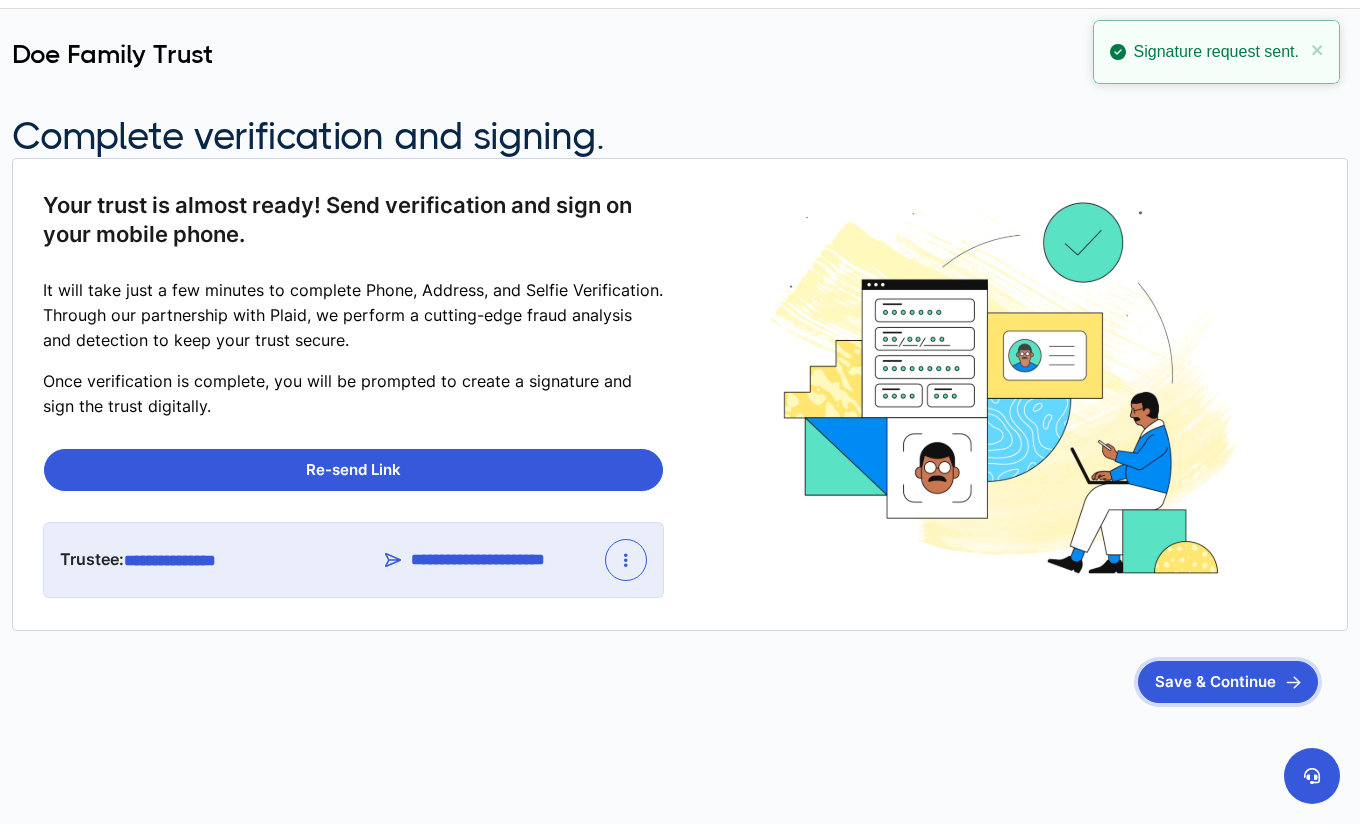 click on "Save & Continue" at bounding box center [1228, 682] 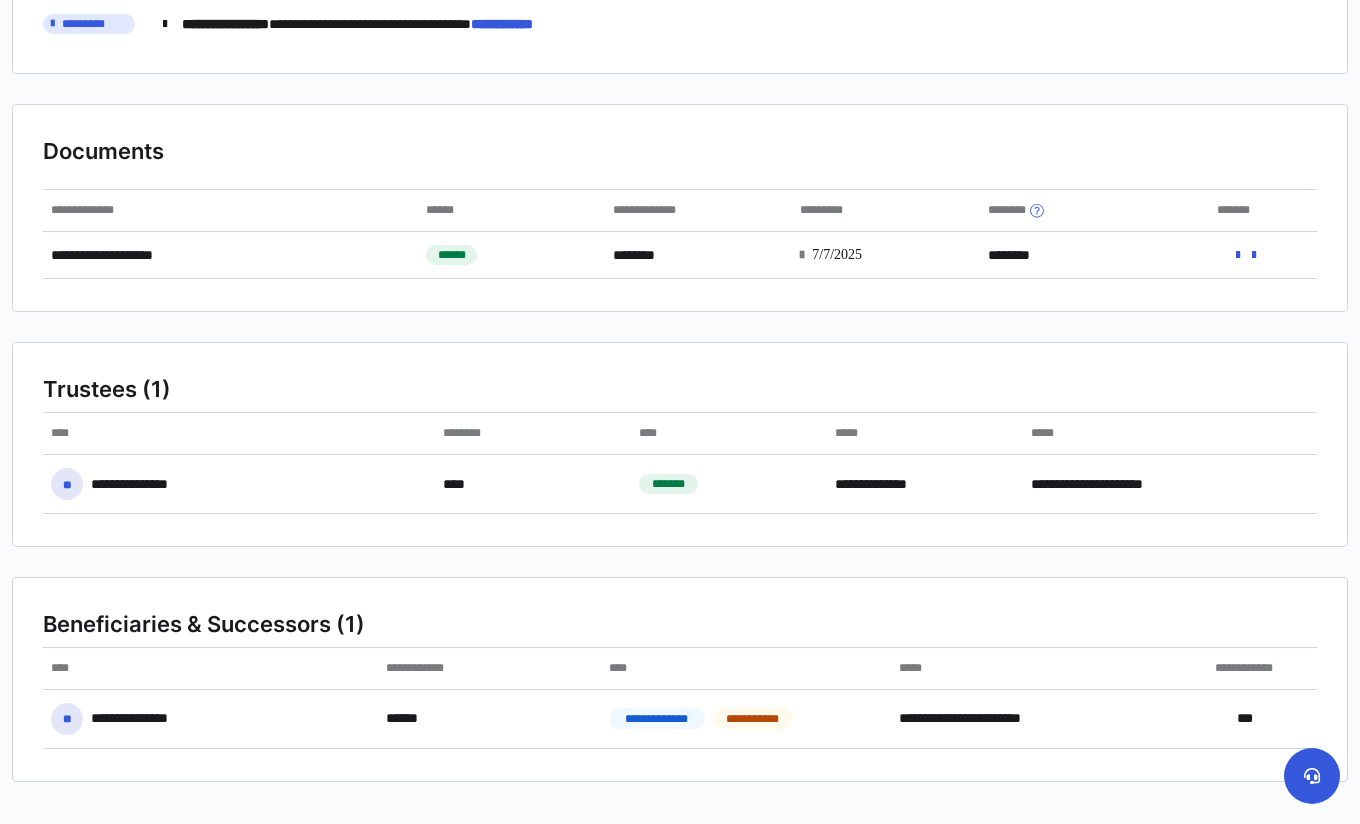 scroll, scrollTop: 0, scrollLeft: 0, axis: both 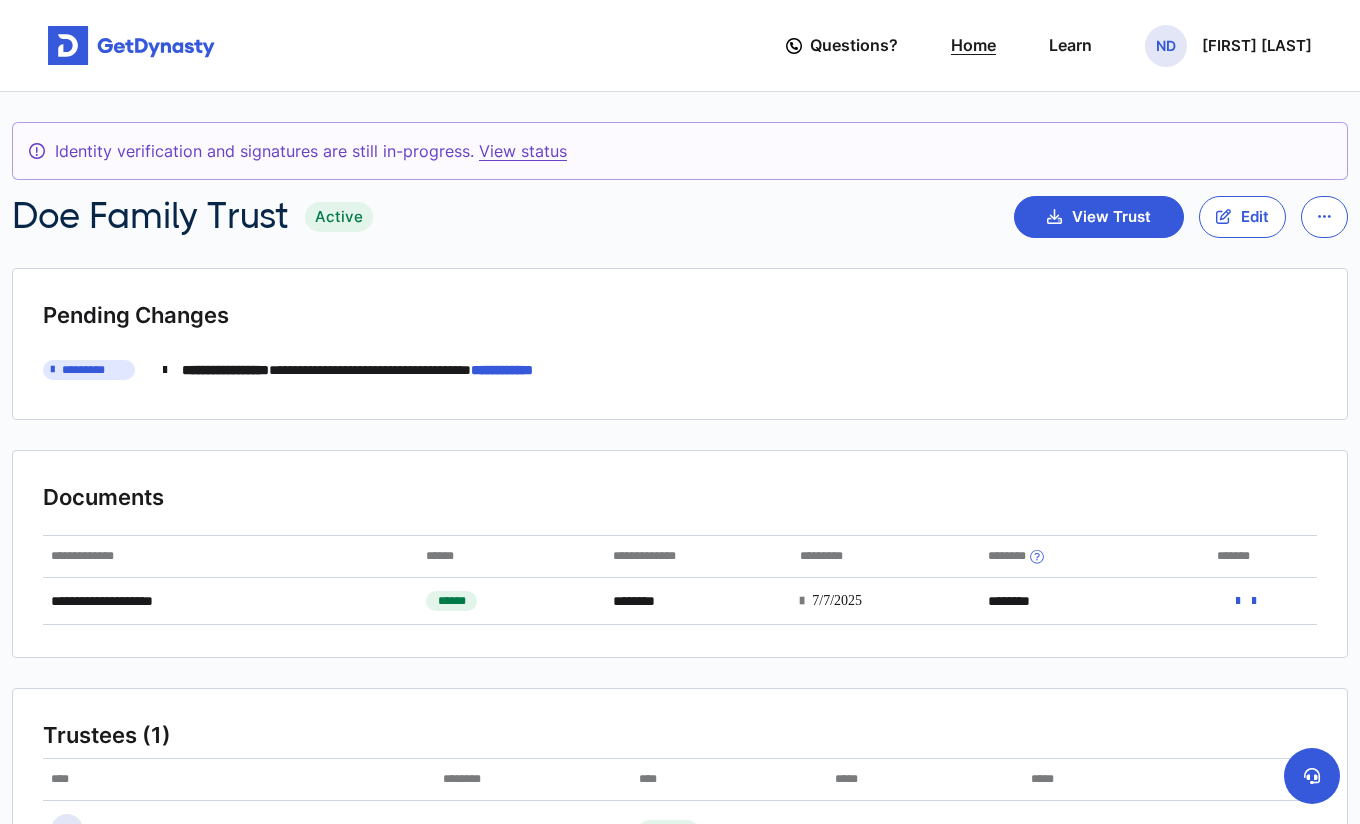 click on "Home" at bounding box center (973, 45) 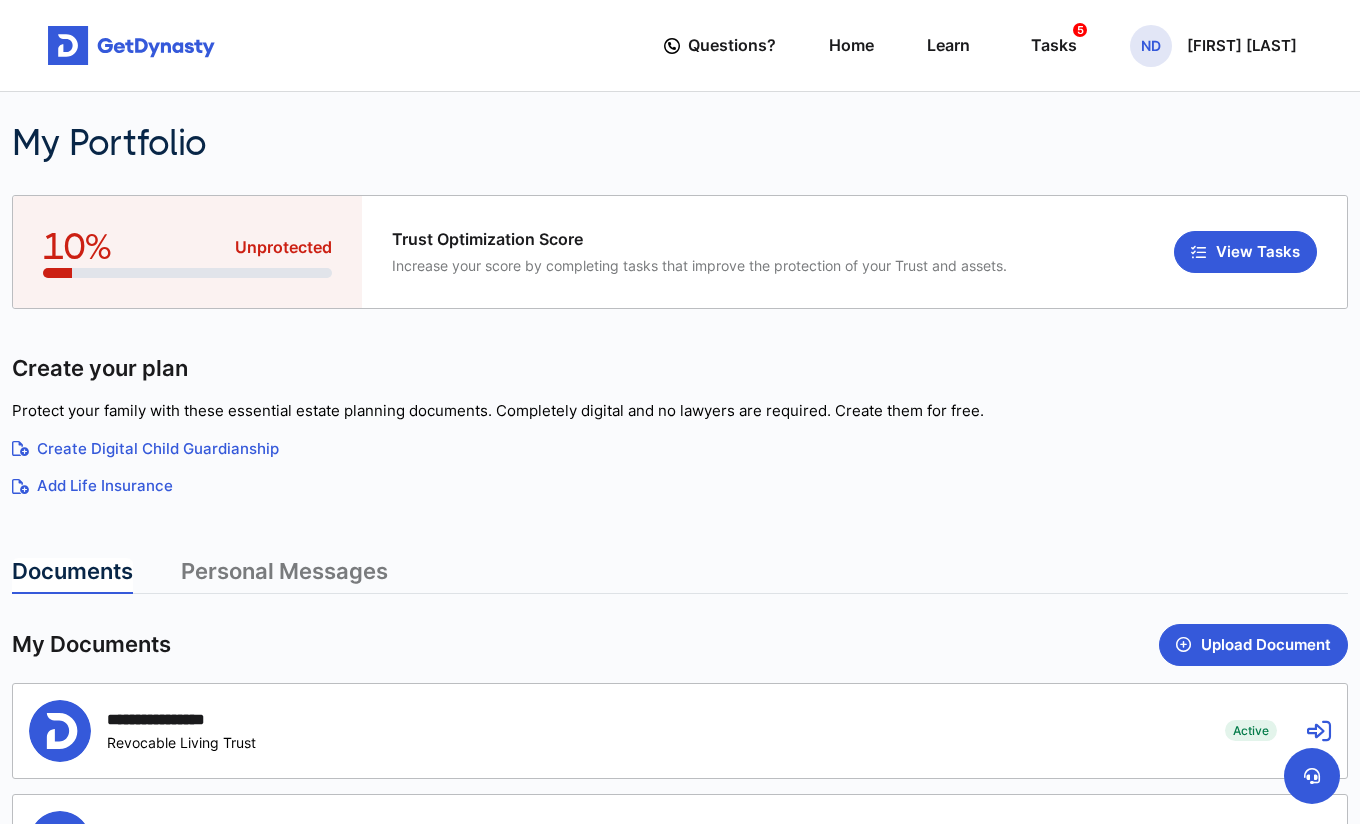 scroll, scrollTop: 0, scrollLeft: 0, axis: both 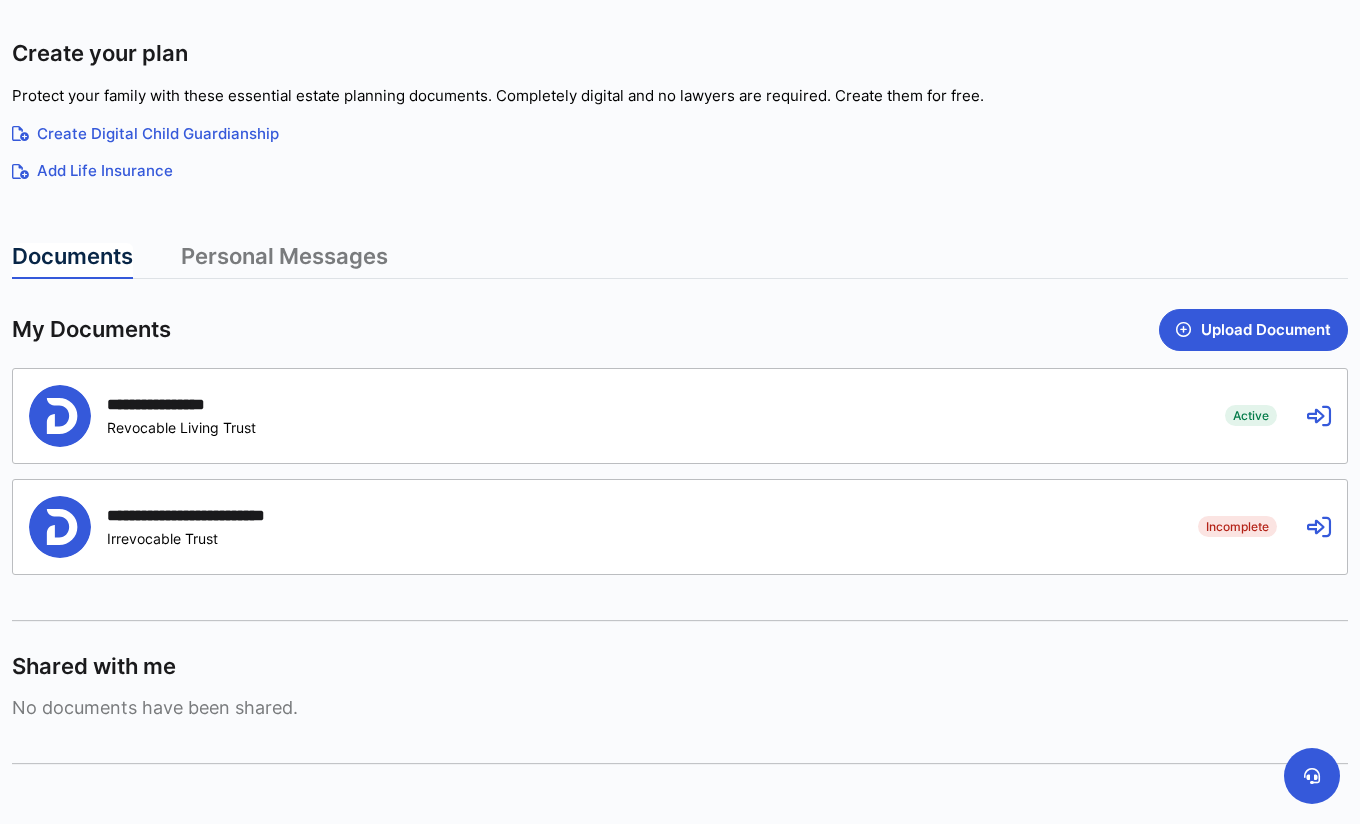 click on "**********" at bounding box center [612, 416] 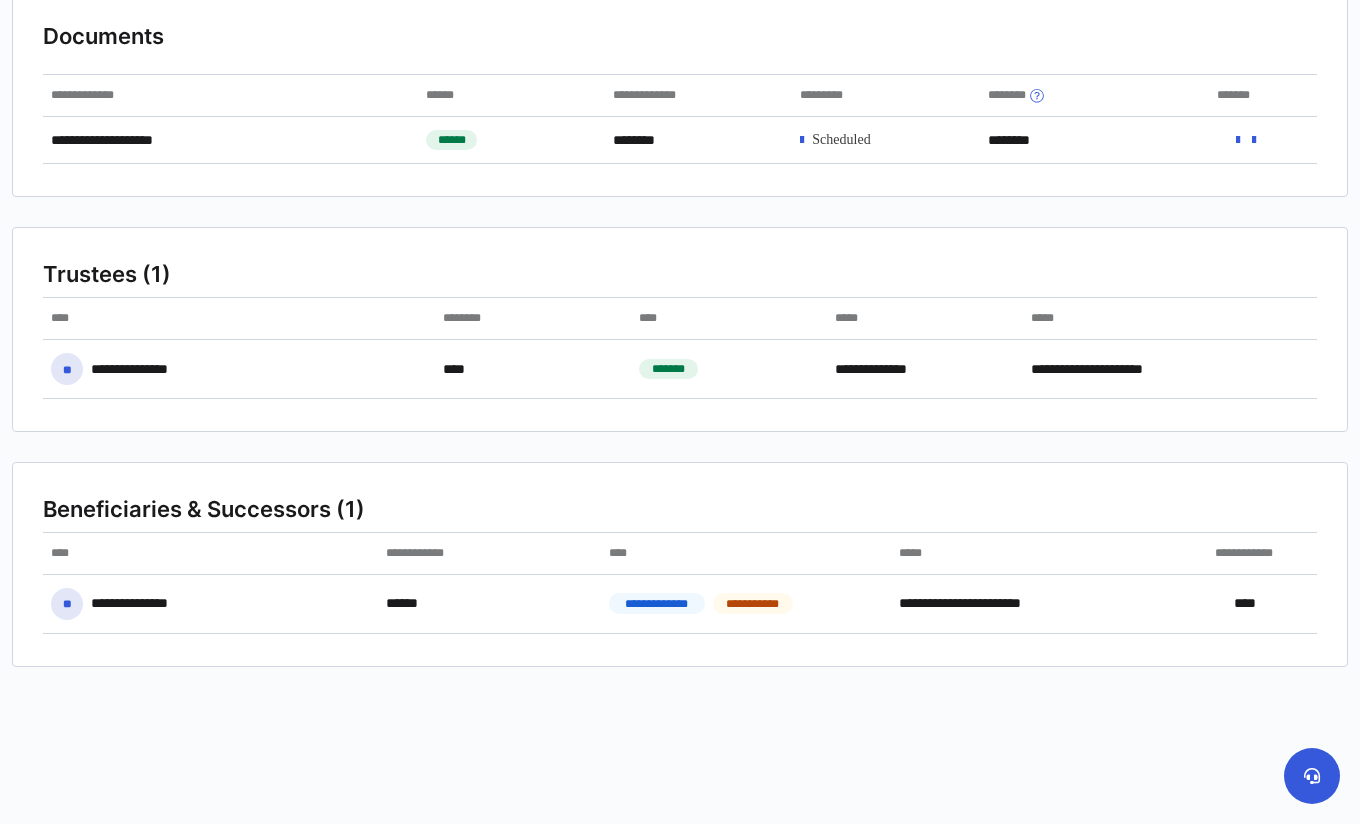 scroll, scrollTop: 0, scrollLeft: 0, axis: both 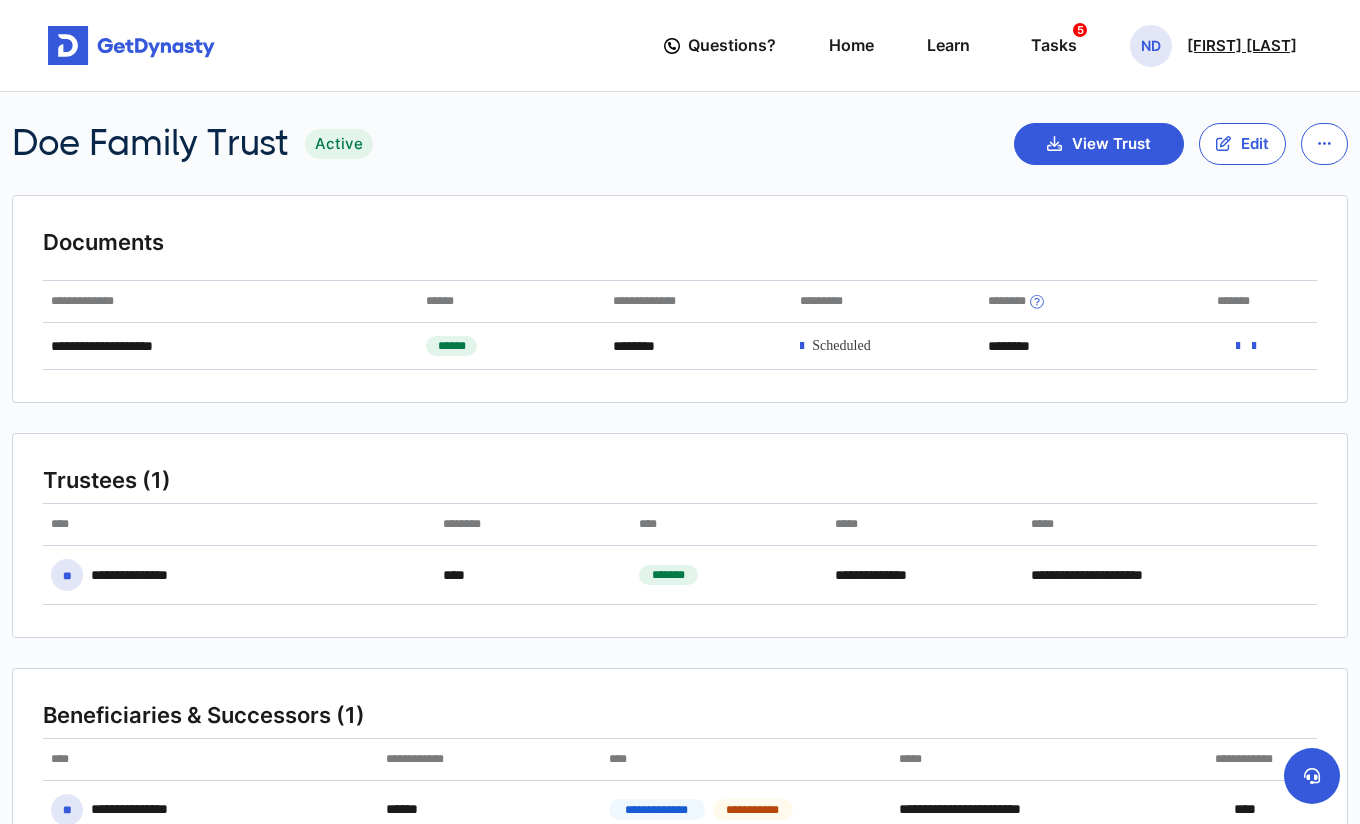 click on "[FIRST] [LAST]" at bounding box center (1213, 46) 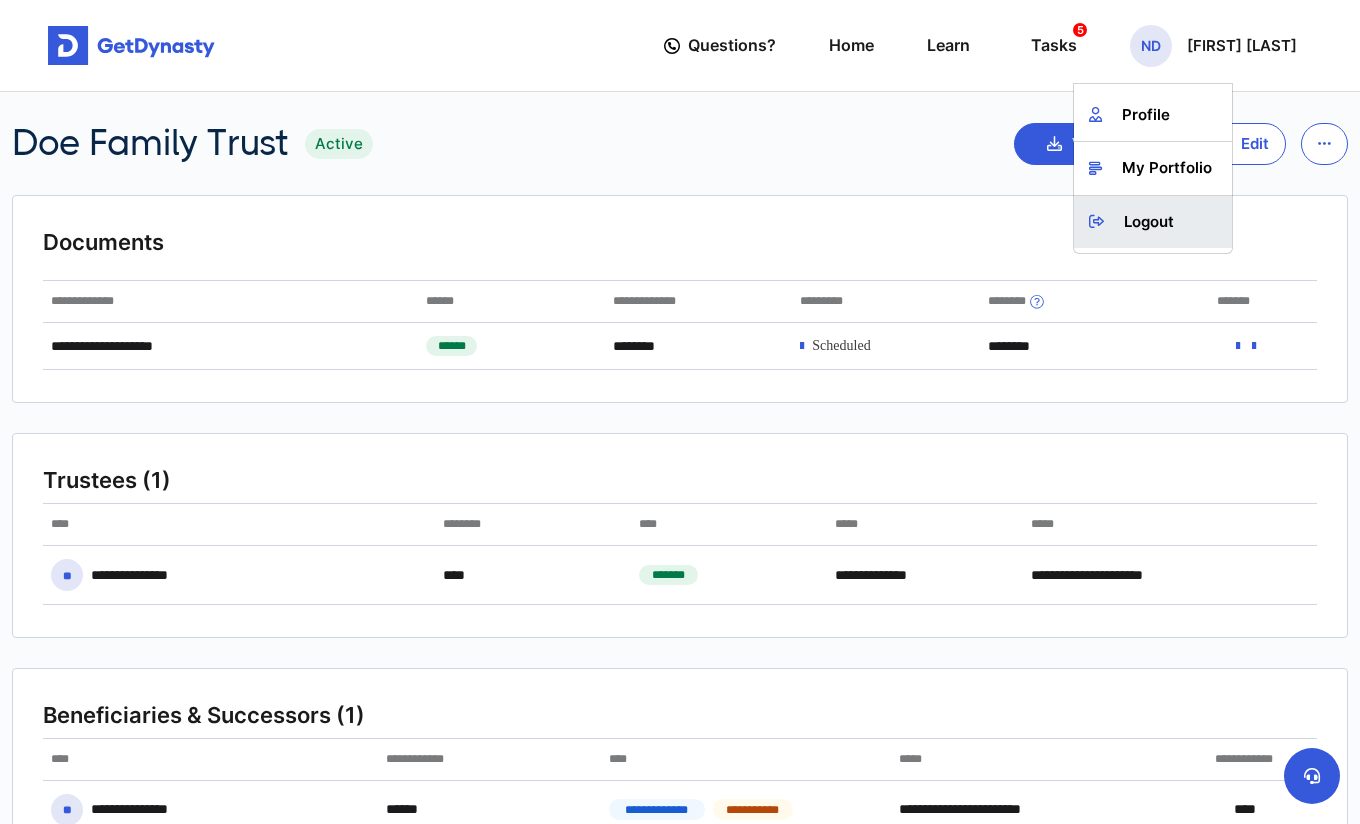 click on "Logout" at bounding box center [1153, 222] 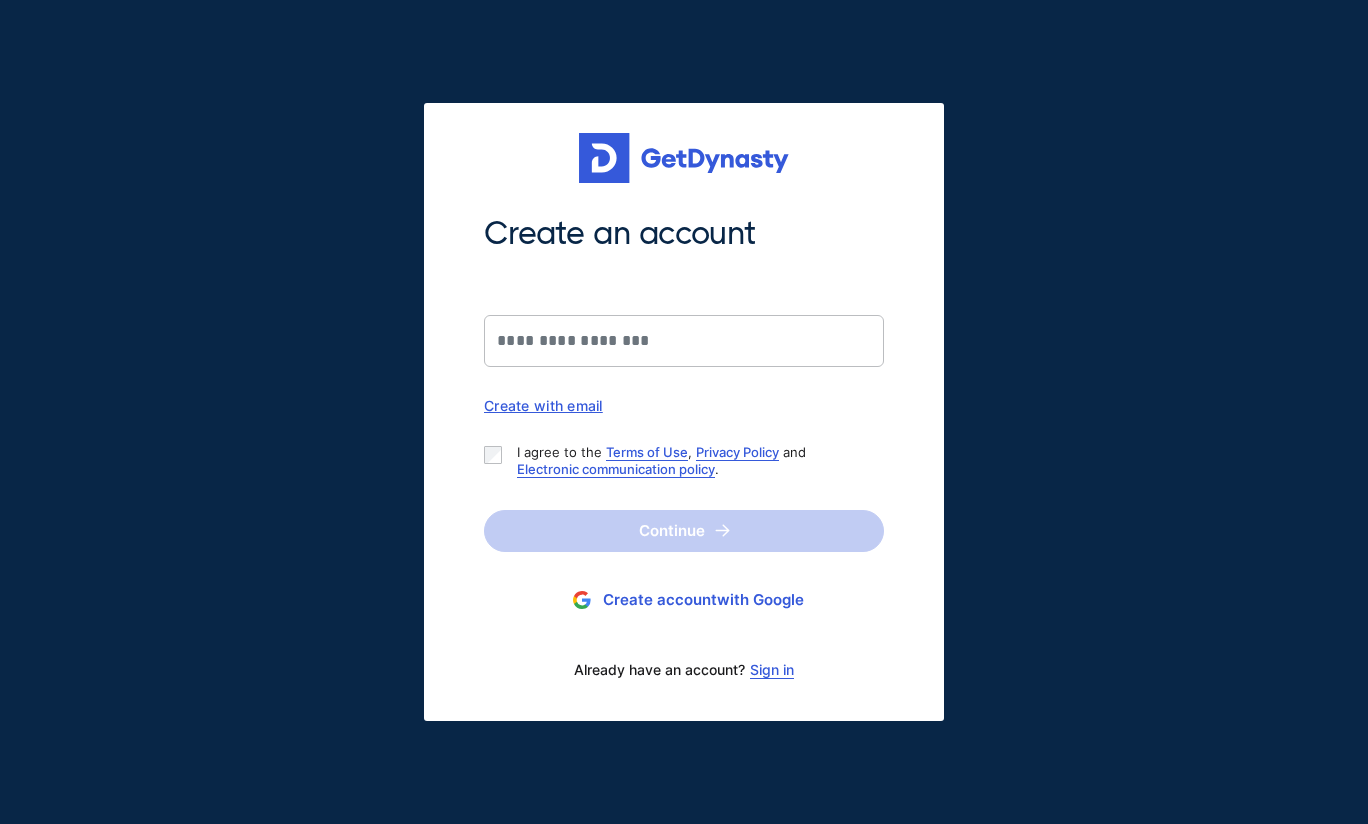 scroll, scrollTop: 0, scrollLeft: 0, axis: both 